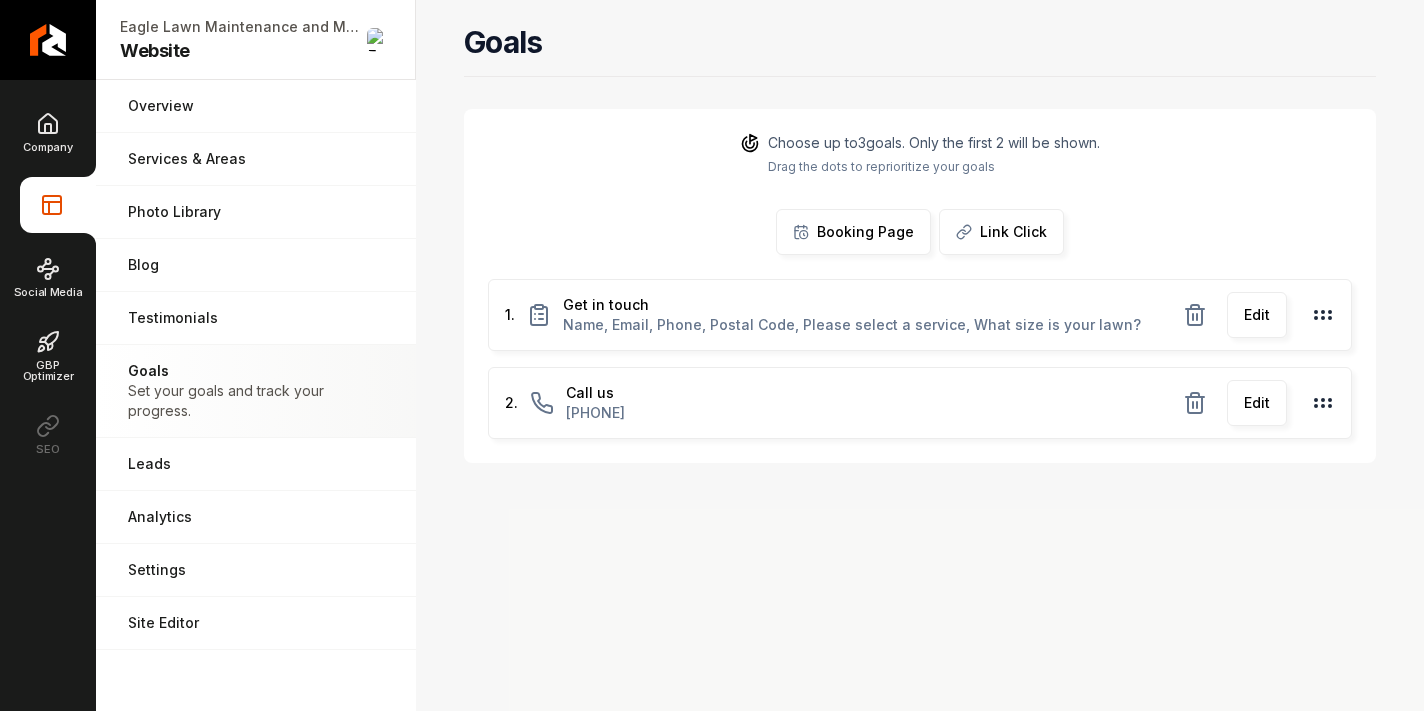 scroll, scrollTop: 0, scrollLeft: 0, axis: both 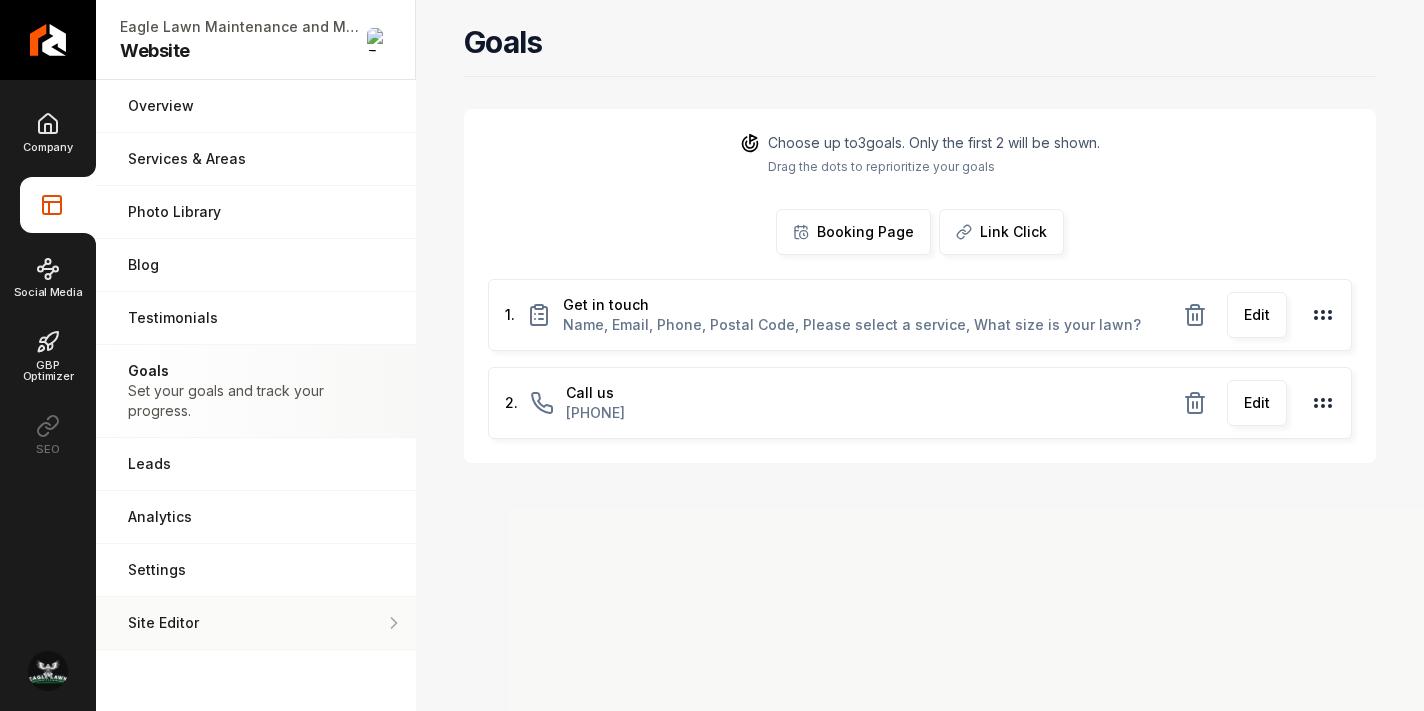 click on "Site Editor" at bounding box center (256, 623) 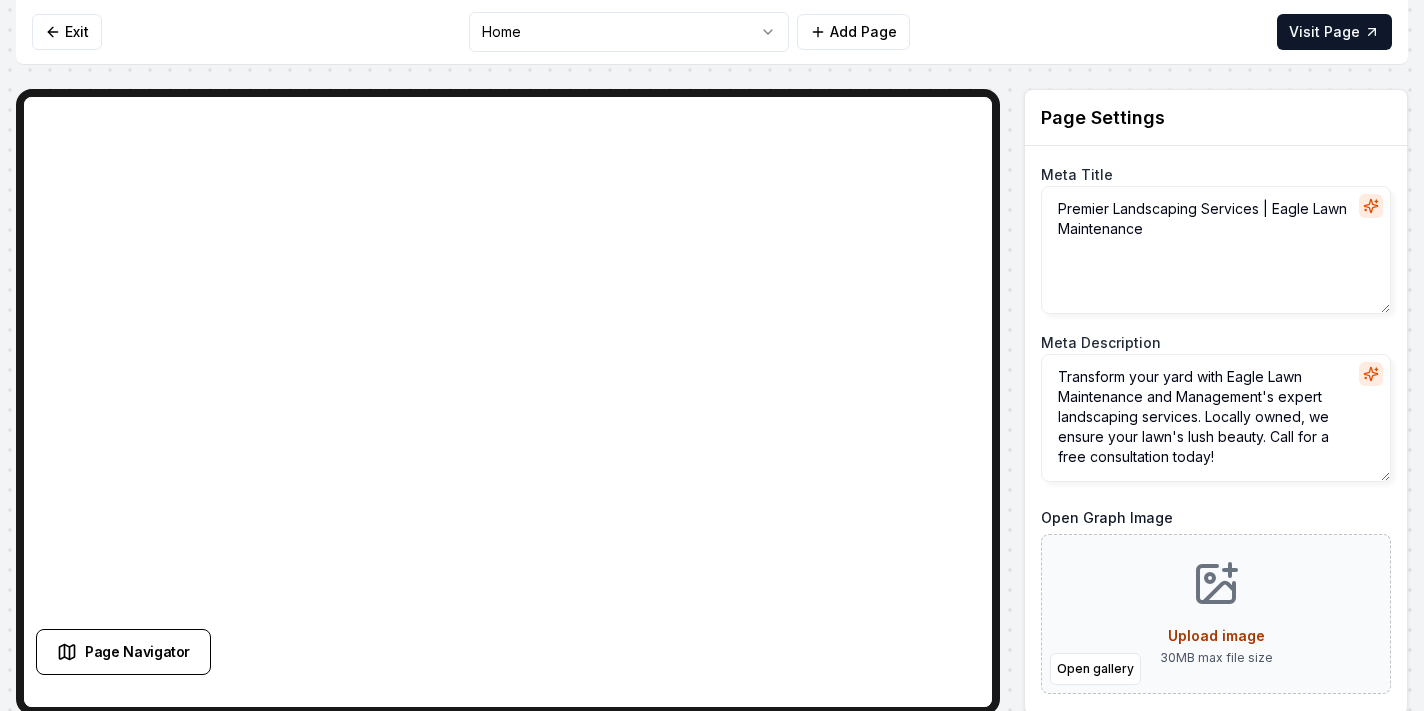 click on "Computer Required This feature is only available on a computer. Please switch to a computer to edit your site. Go back  Exit Home Add Page Visit Page  Page Navigator Page Settings Meta Title Premier Landscaping Services | Eagle Lawn Maintenance Meta Description Transform your yard with Eagle Lawn Maintenance and Management's expert landscaping services. Locally owned, we ensure your lawn's lush beauty. Call for a free consultation today! Open Graph Image Open gallery Upload image 30  MB max file size Discard Changes Save Section Editor Unsupported section type /dashboard/sites/ba6ce571-79a9-434d-8812-c21e32e9dbf0/pages/24ef5c06-1abc-442c-bcff-5b0fbb882e31" at bounding box center (712, 355) 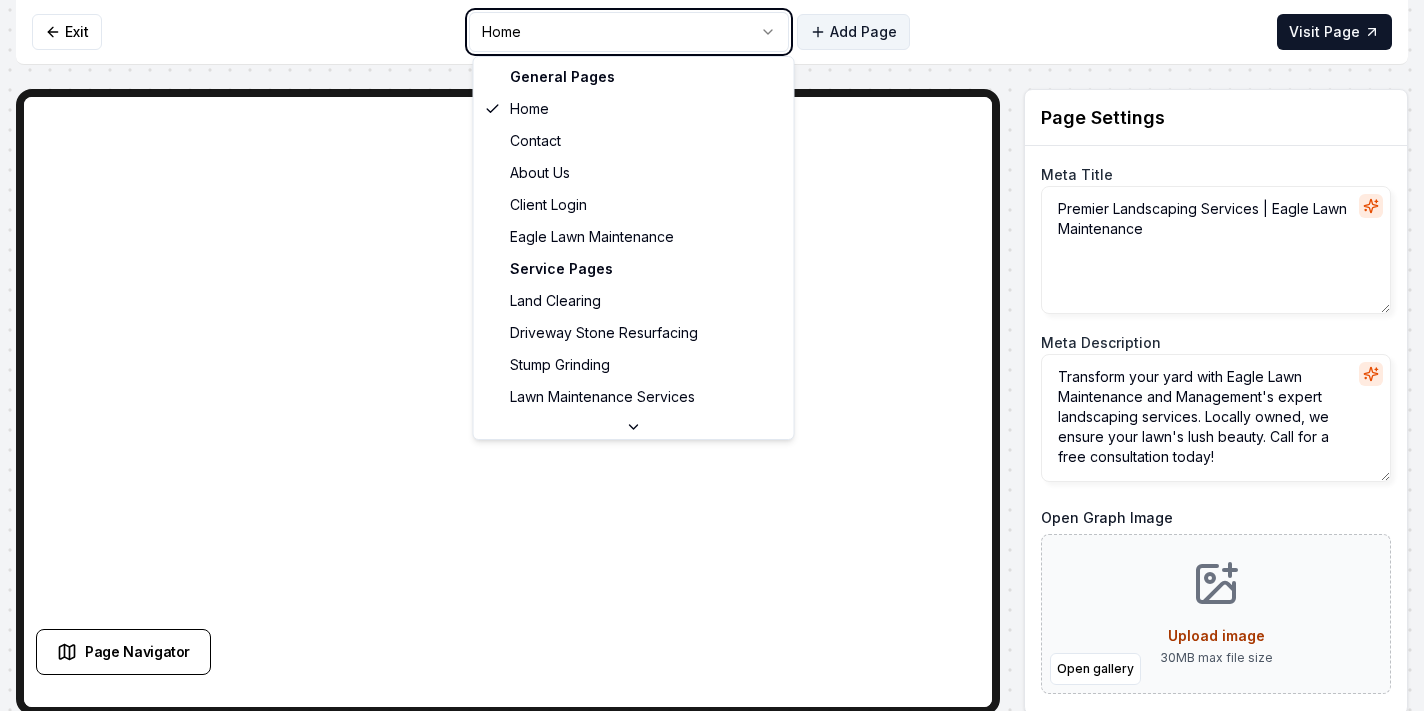 click on "Computer Required This feature is only available on a computer. Please switch to a computer to edit your site. Go back  Exit Home Add Page Visit Page  Page Navigator Page Settings Meta Title Premier Landscaping Services | Eagle Lawn Maintenance Meta Description Transform your yard with Eagle Lawn Maintenance and Management's expert landscaping services. Locally owned, we ensure your lawn's lush beauty. Call for a free consultation today! Open Graph Image Open gallery Upload image 30  MB max file size Discard Changes Save Section Editor Unsupported section type /dashboard/sites/ba6ce571-79a9-434d-8812-c21e32e9dbf0/pages/24ef5c06-1abc-442c-bcff-5b0fbb882e31 General Pages Home Contact About Us Client Login Eagle Lawn Maintenance Service Pages Land Clearing Driveway Stone Resurfacing Stump Grinding Lawn Maintenance Services Service Area Pages [CITY], [STATE] [CITY], [STATE] [CITY], [STATE] [CITY], [STATE] [CITY], [STATE] [CITY], [STATE] [CITY], [STATE] [CITY], [STATE] [CITY], [STATE] [CITY], [STATE] [CITY], [STATE] [CITY], [STATE]" at bounding box center (712, 355) 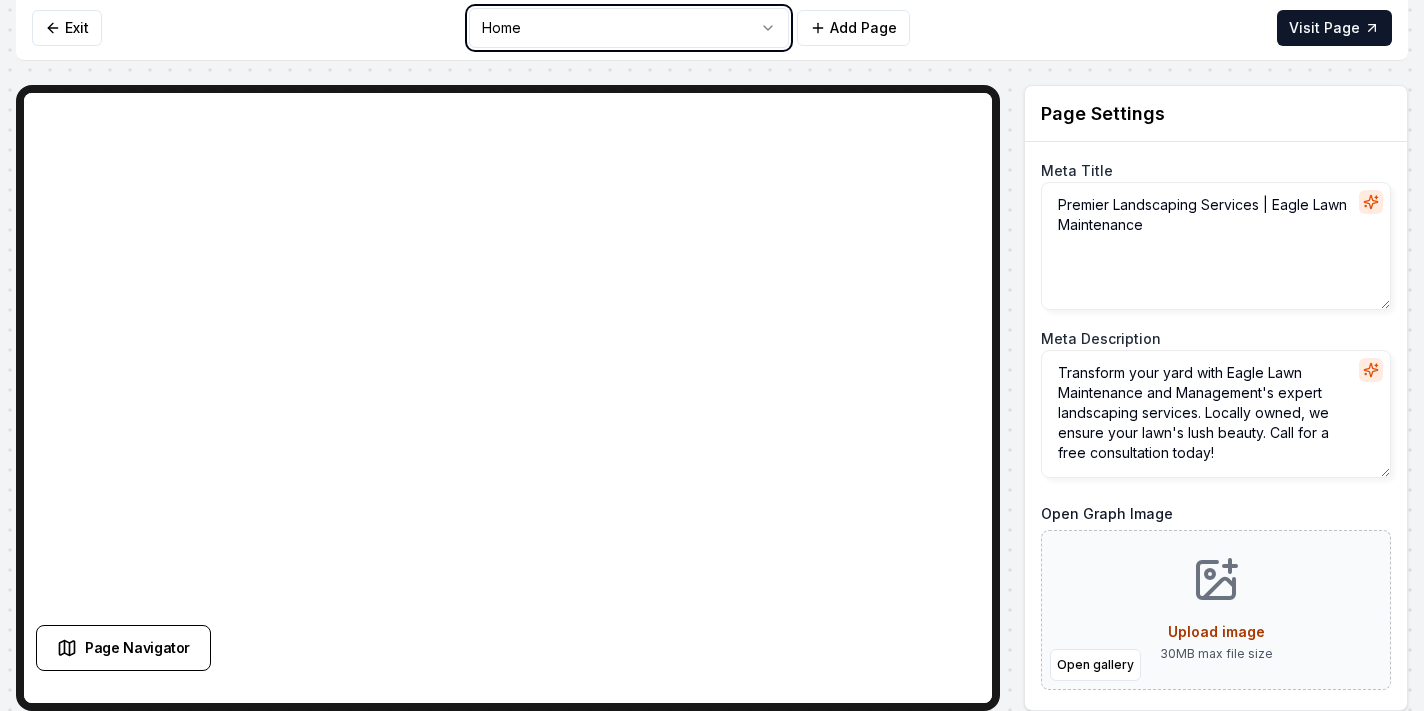 scroll, scrollTop: 0, scrollLeft: 0, axis: both 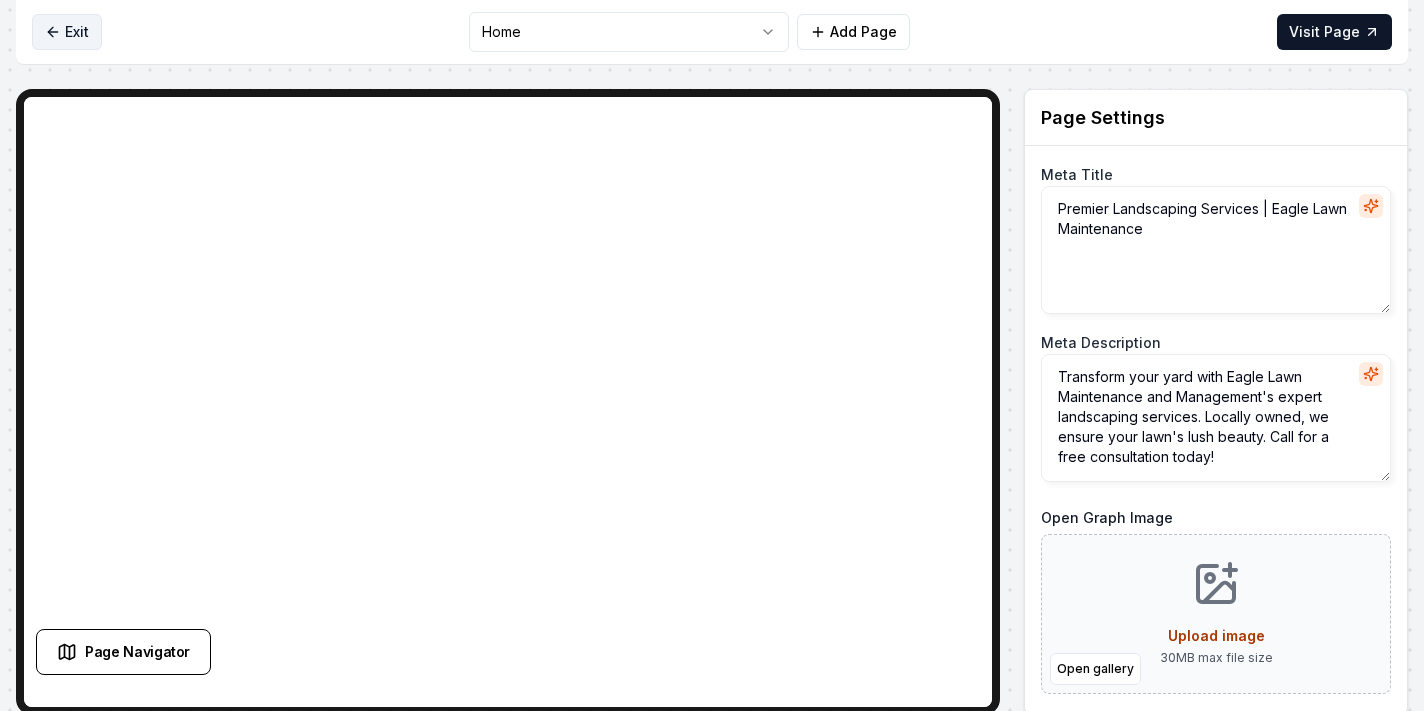 click on "Exit" at bounding box center (67, 32) 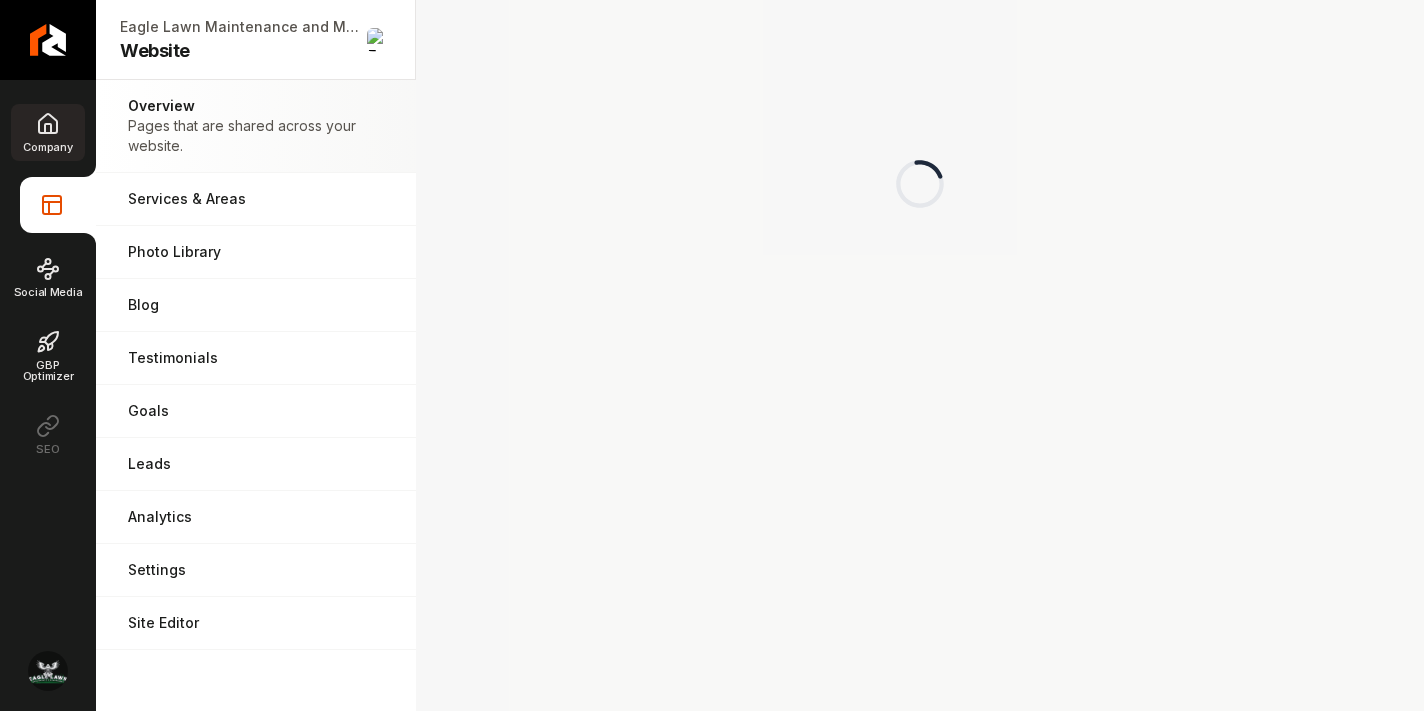 click on "Company" at bounding box center (47, 132) 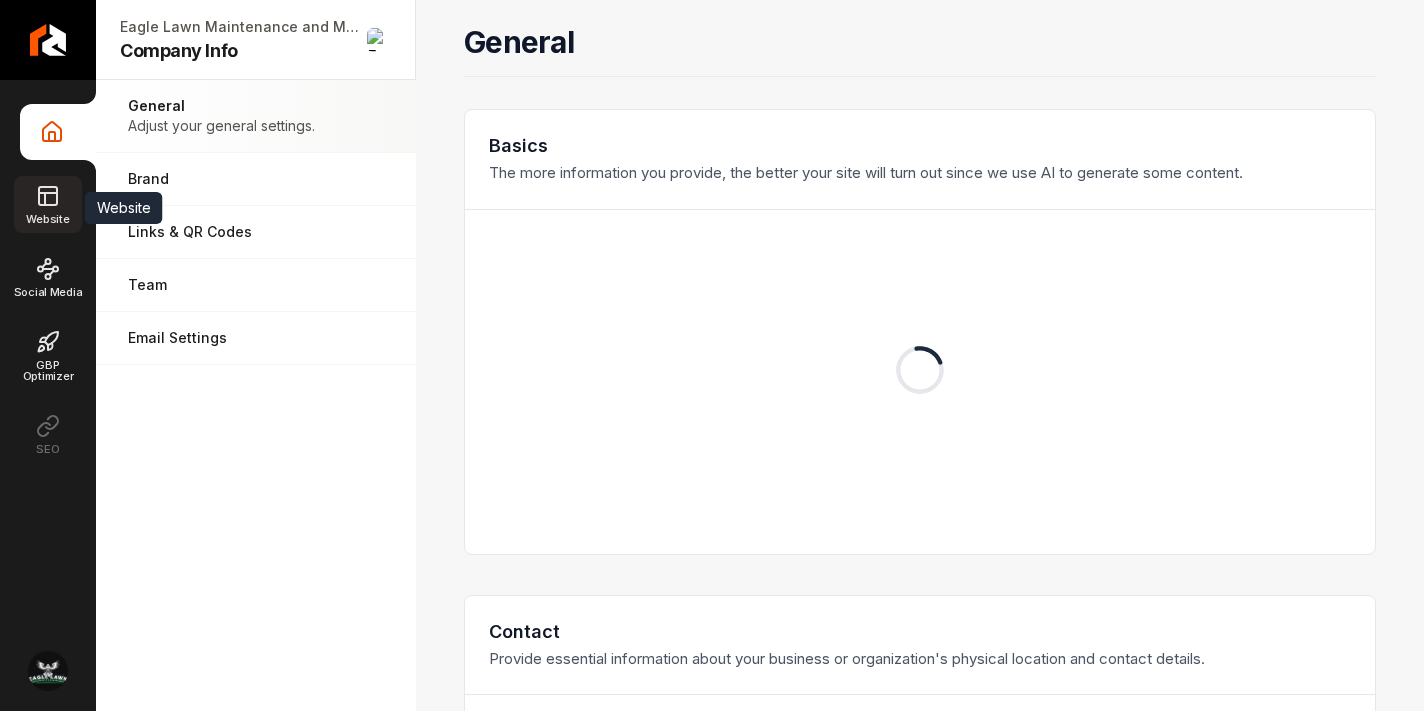 click on "Website" at bounding box center (47, 204) 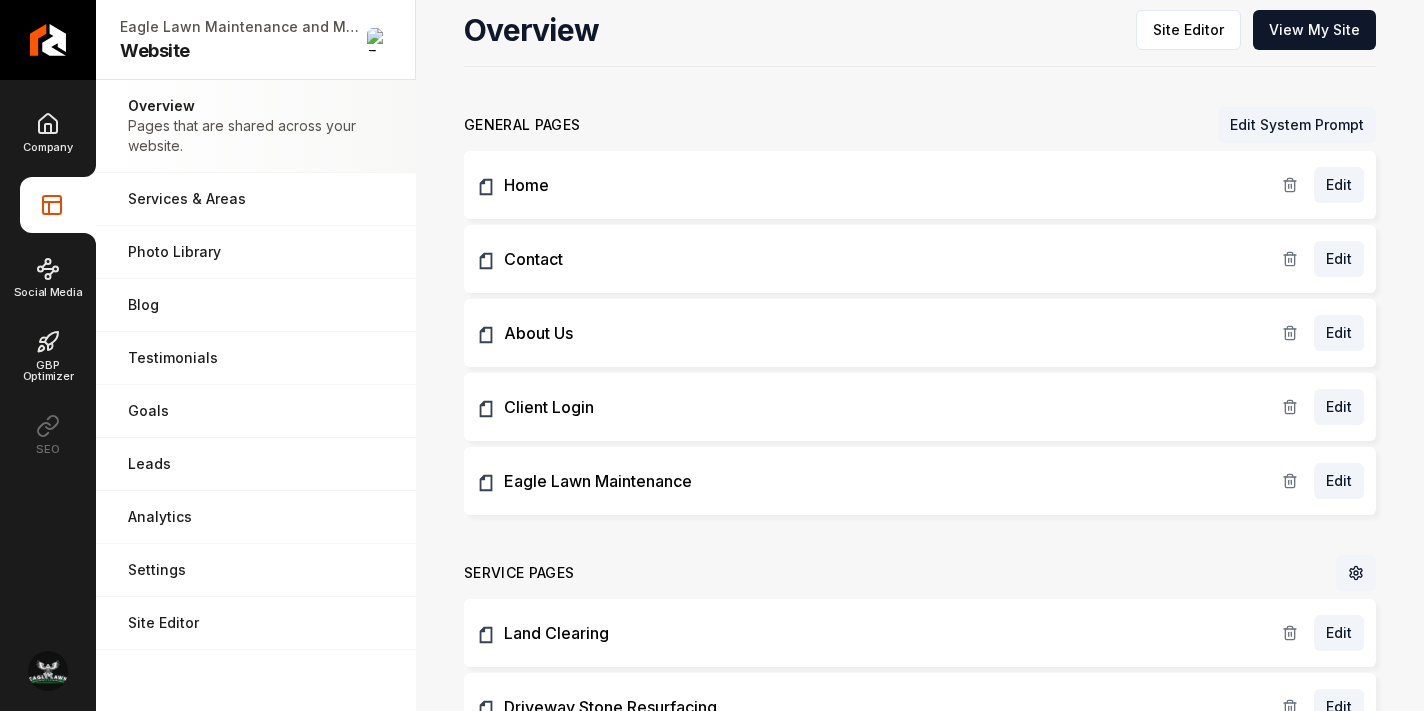 scroll, scrollTop: 6, scrollLeft: 0, axis: vertical 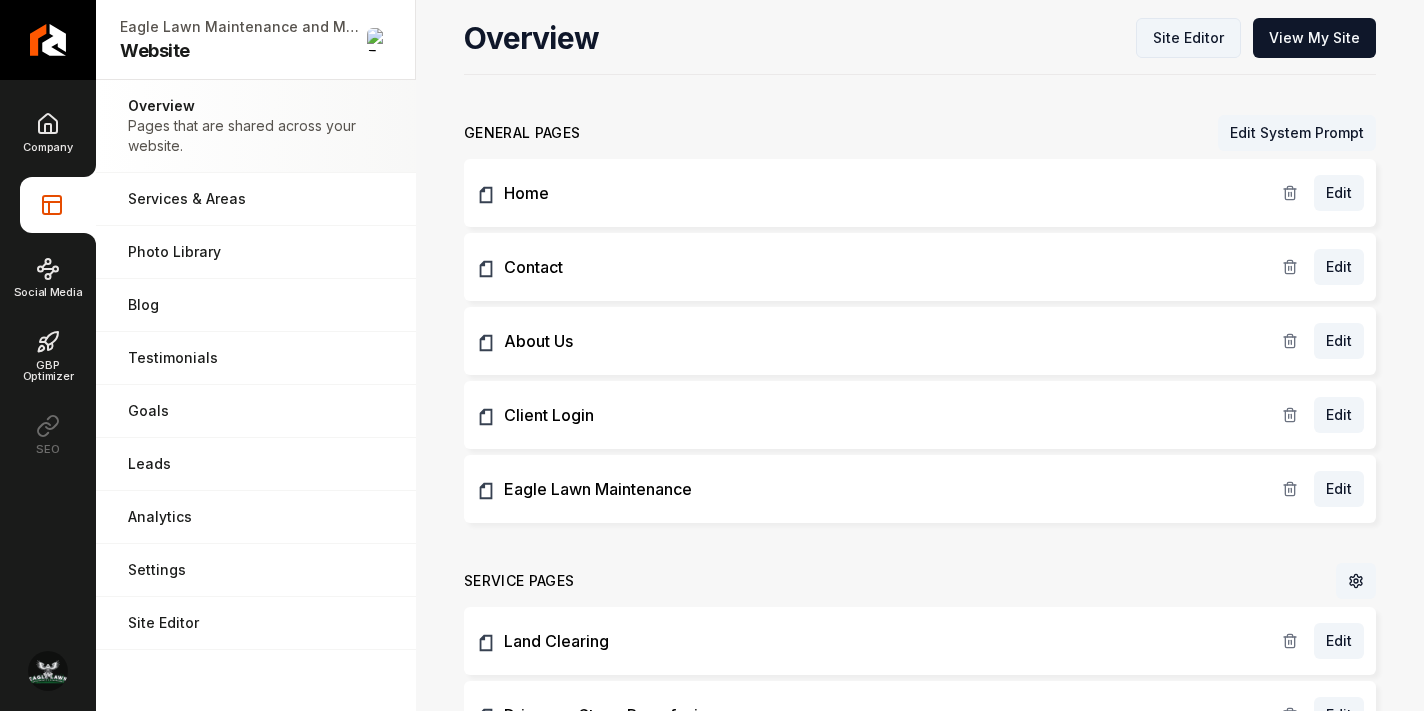 click on "Site Editor" at bounding box center [1188, 38] 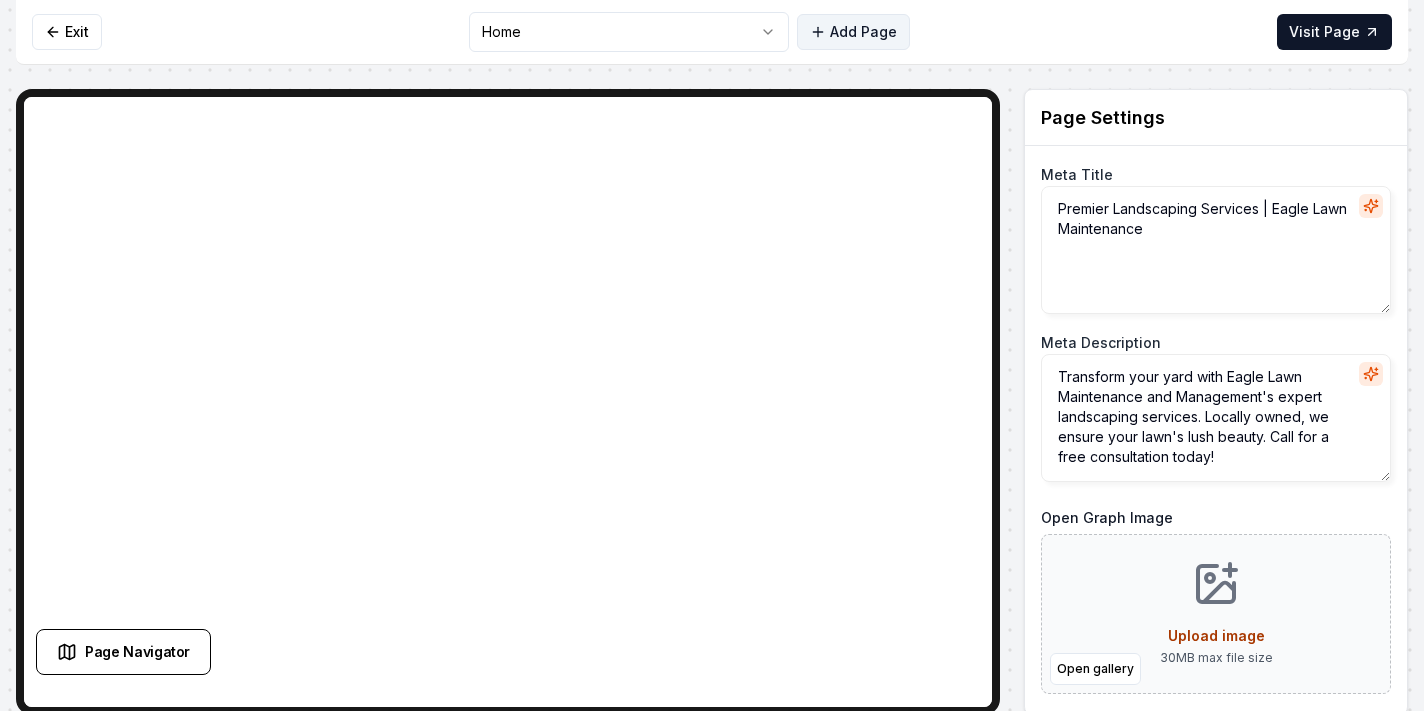 click on "Add Page" at bounding box center (853, 32) 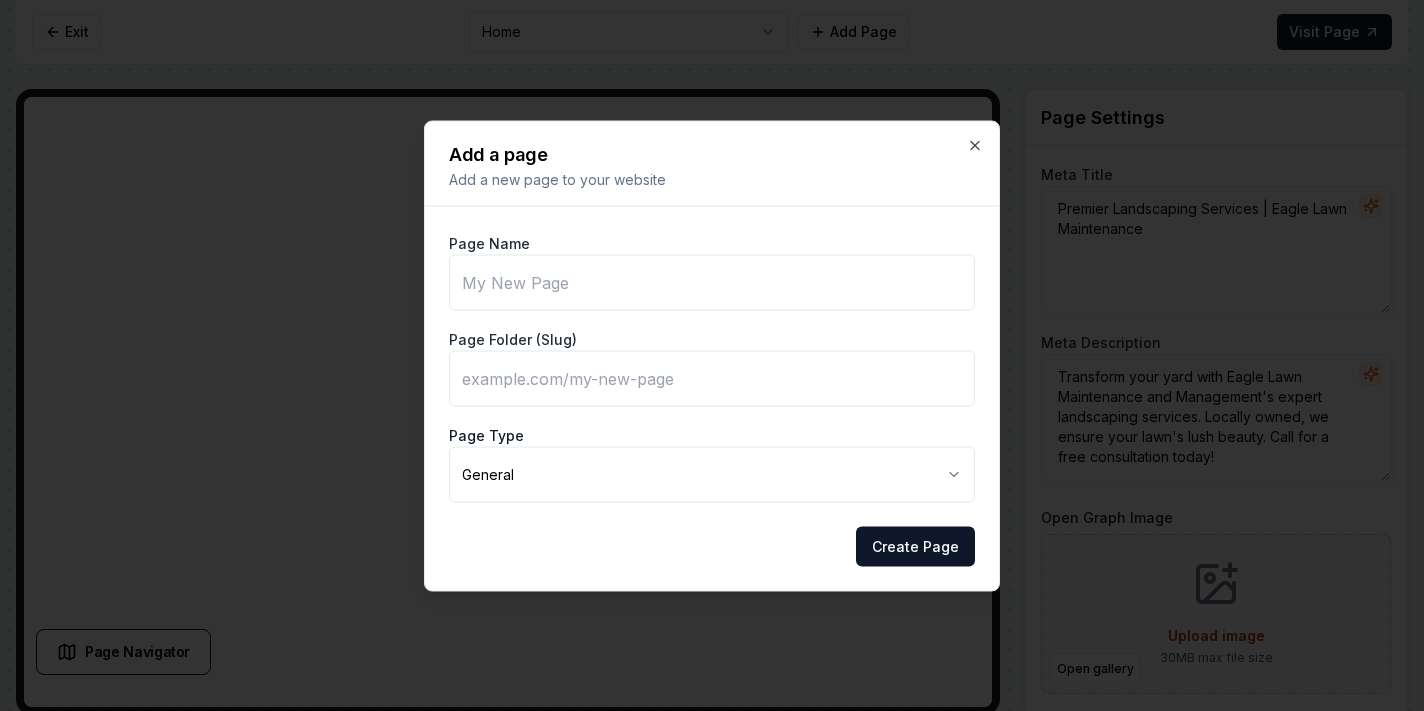 type on "C" 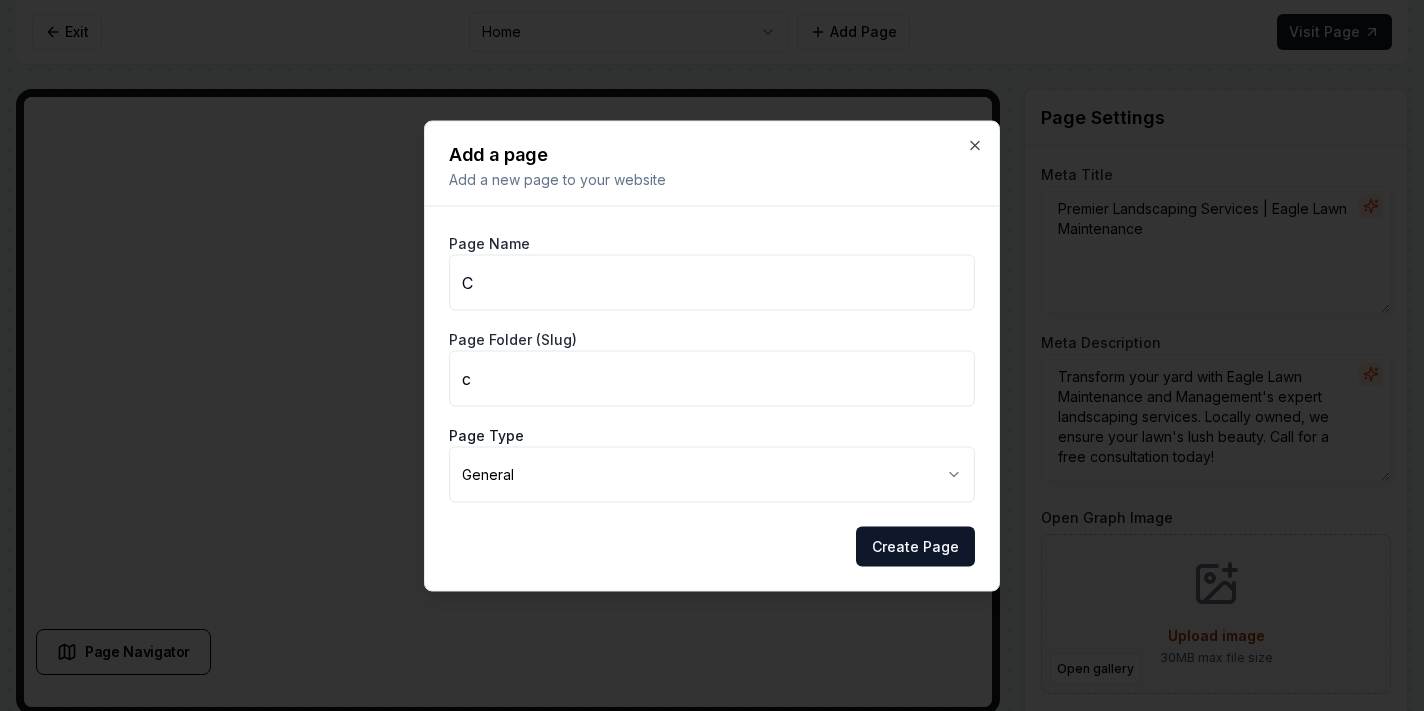 type on "CA" 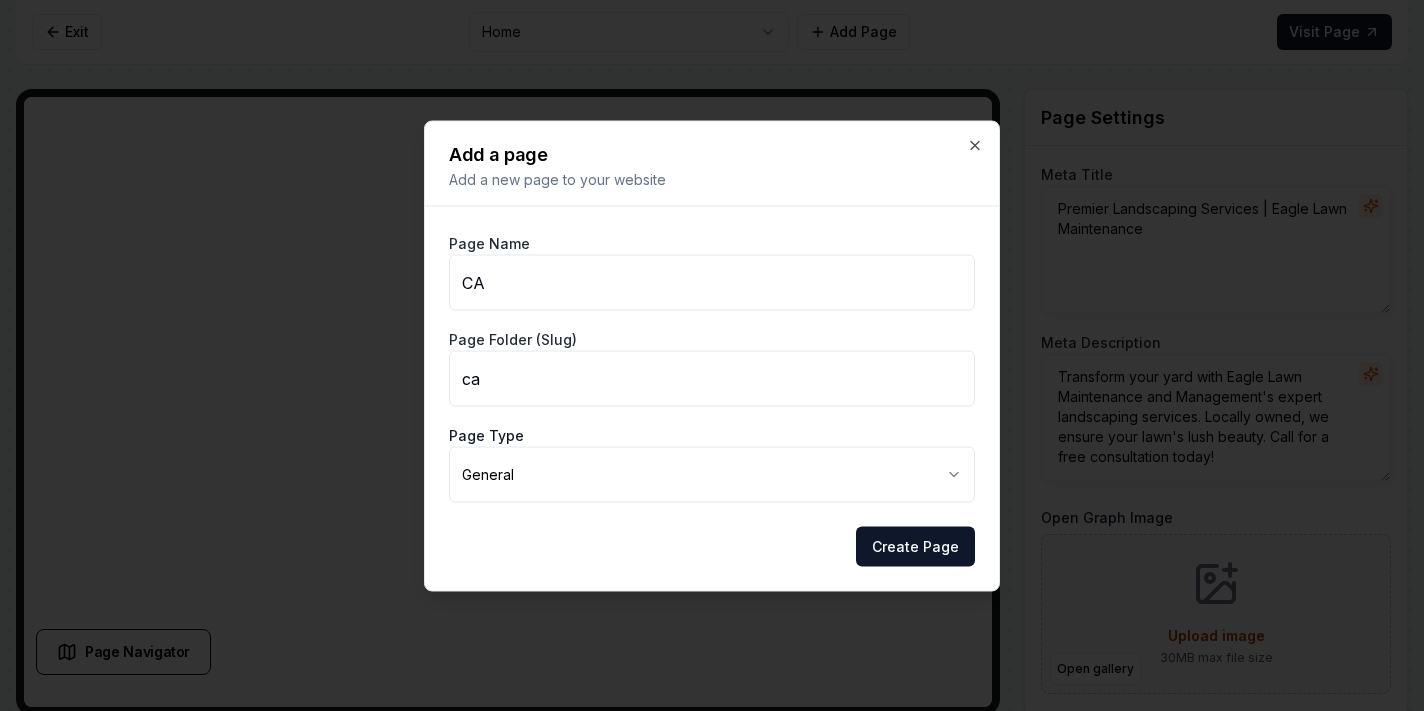 type on "C" 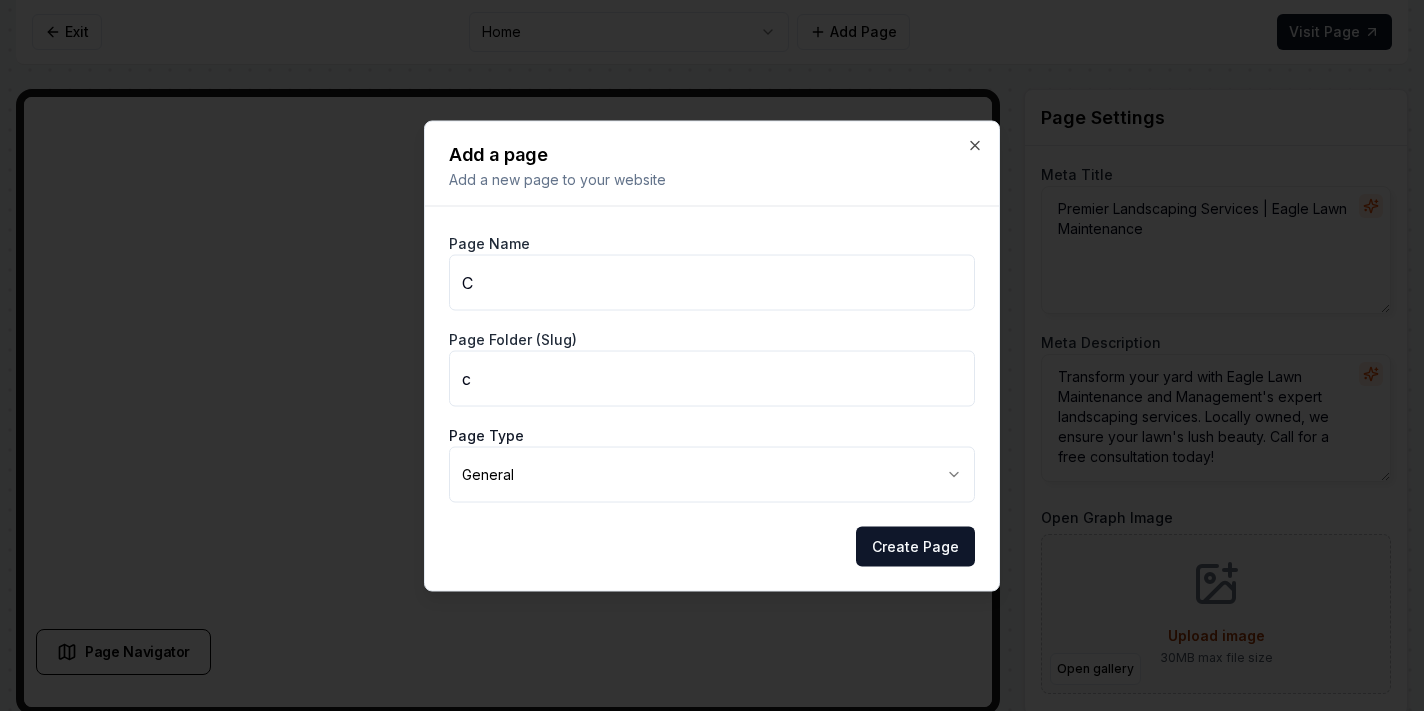 type on "Ca" 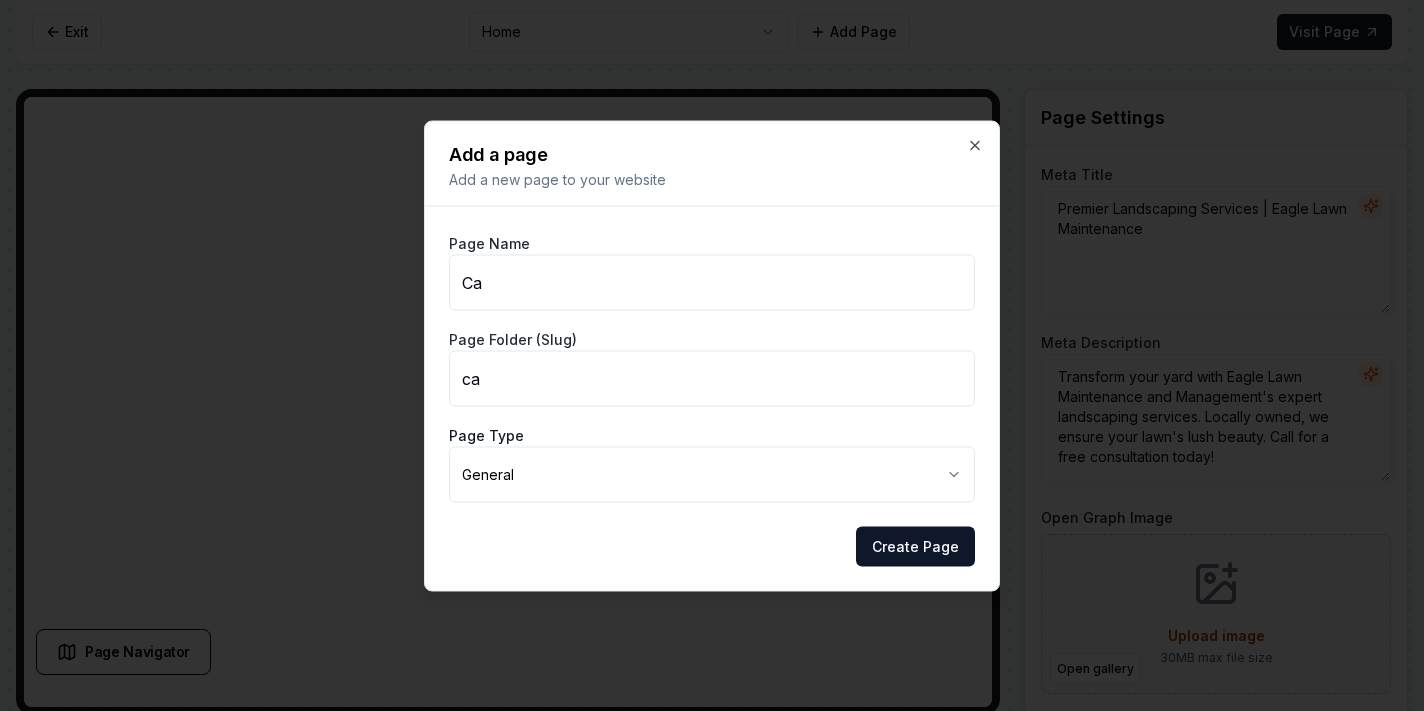 type on "Car" 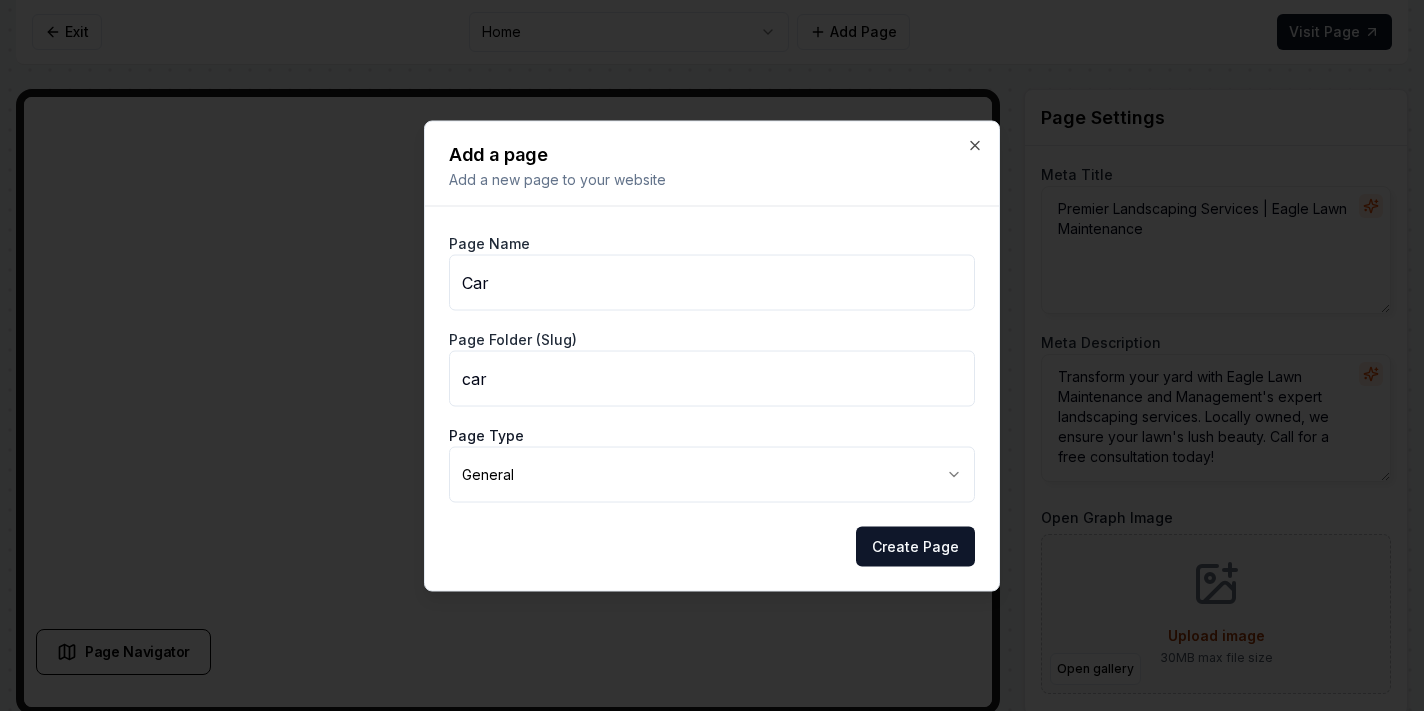 type on "Care" 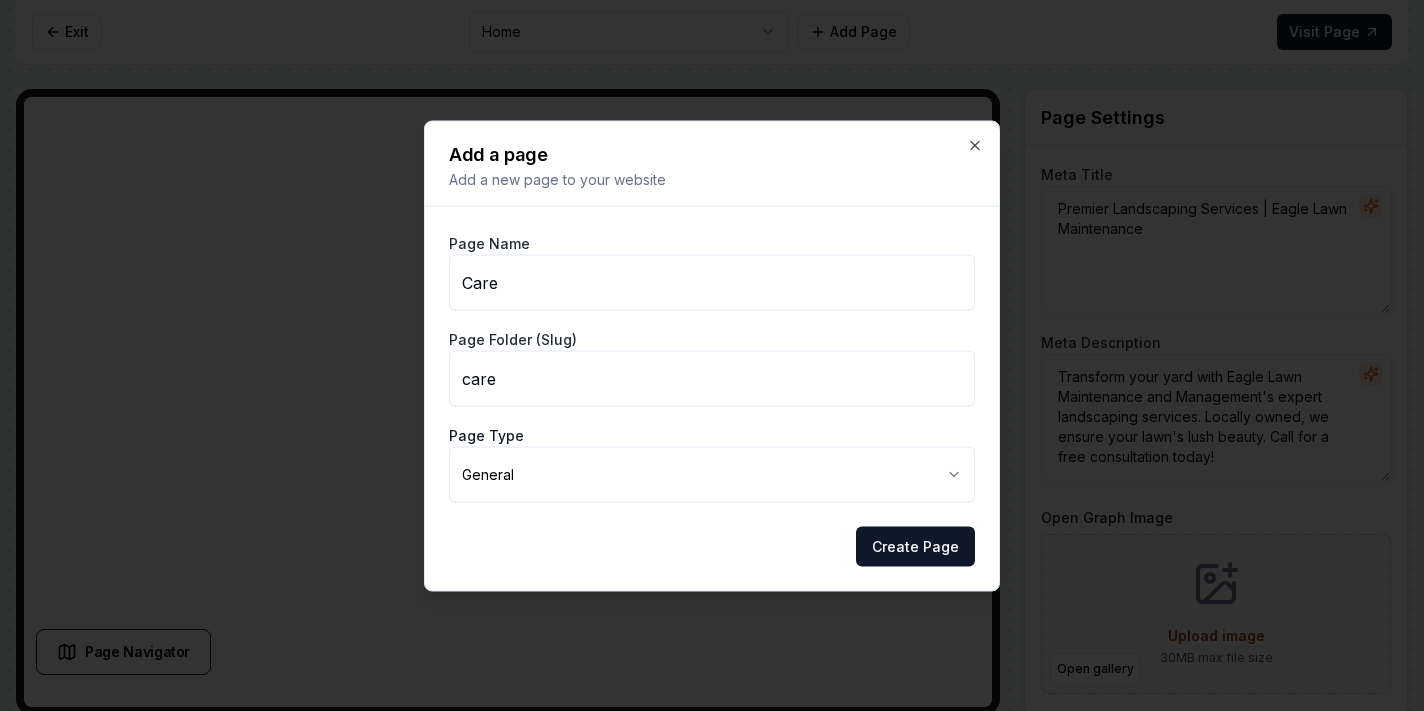 type on "Caree" 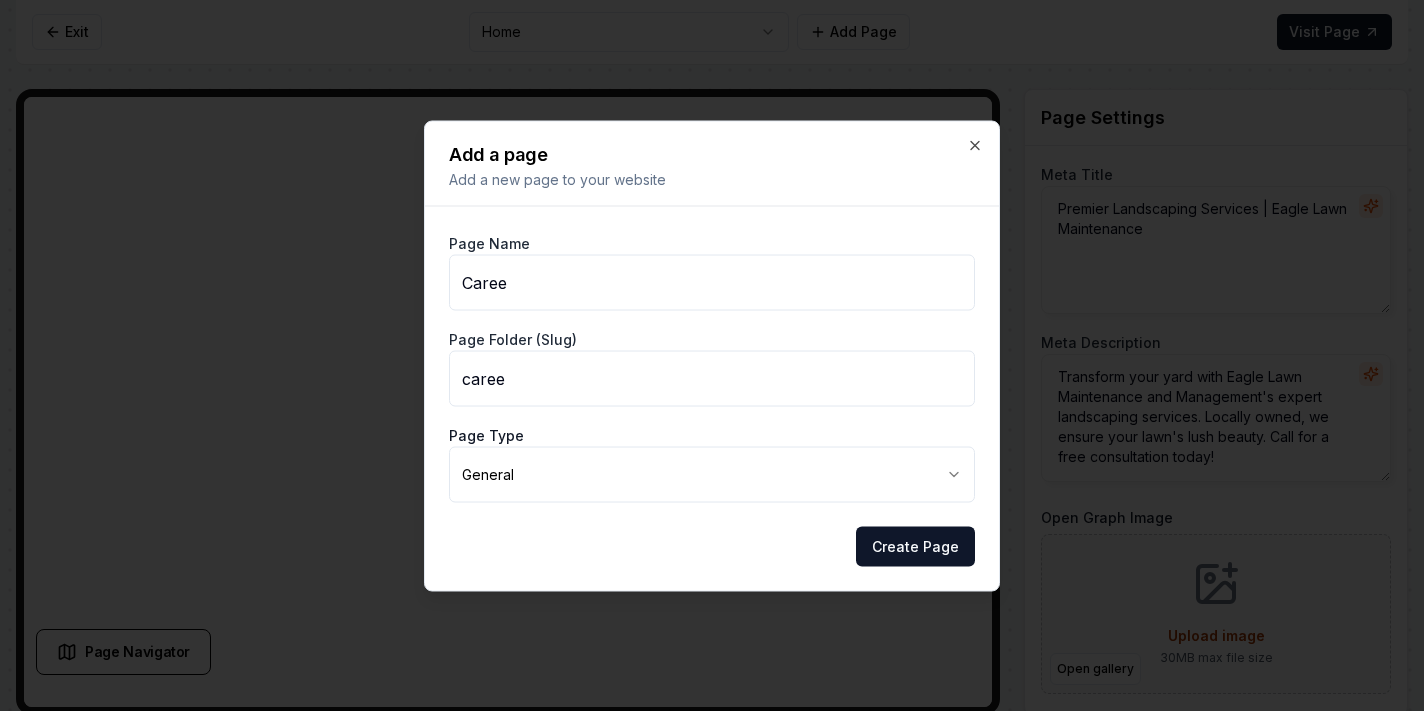 type on "Career" 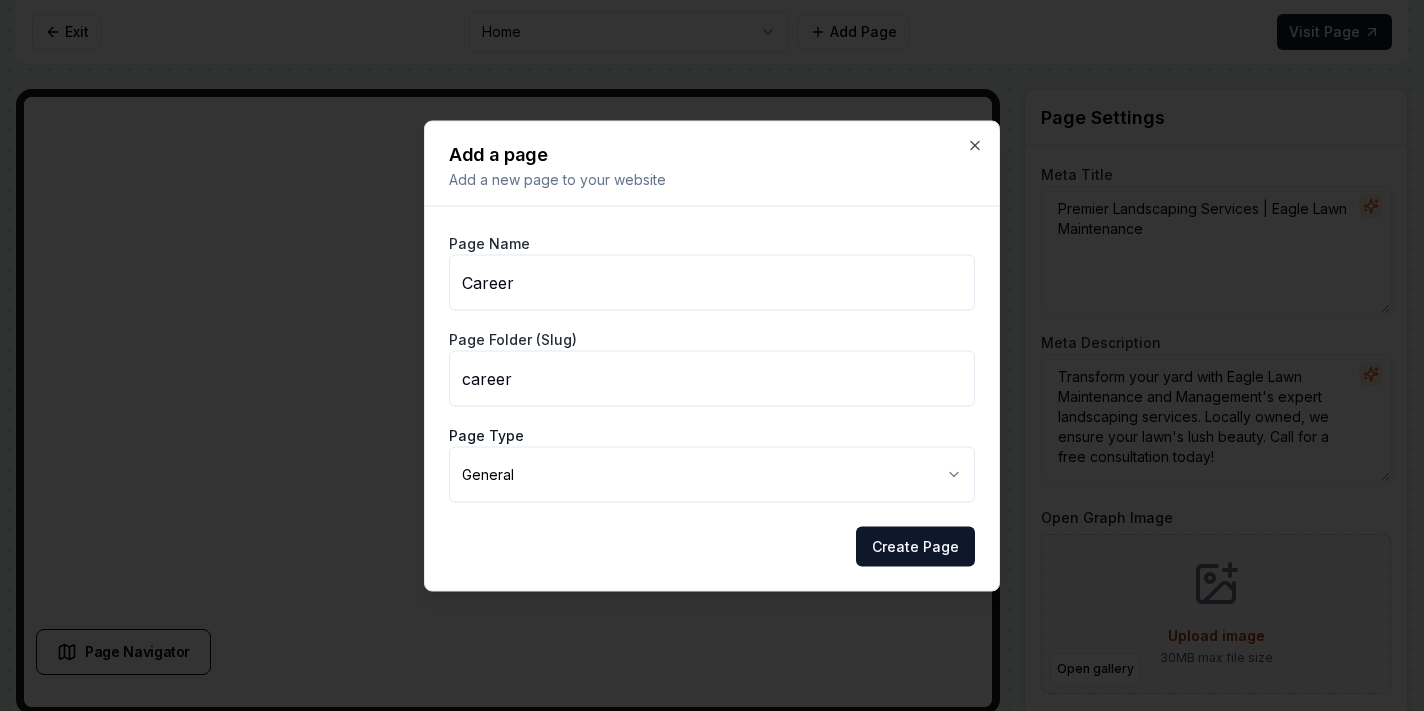 type on "Careers" 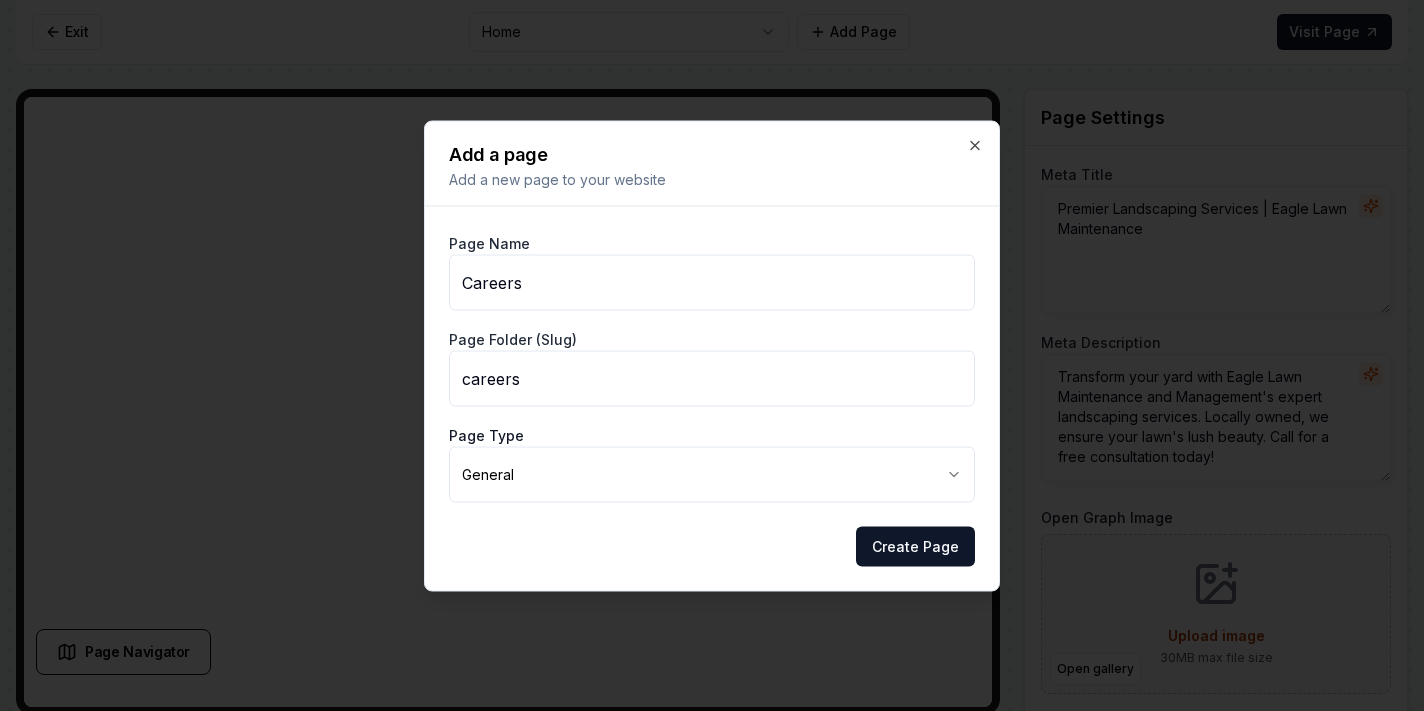 type on "Careers" 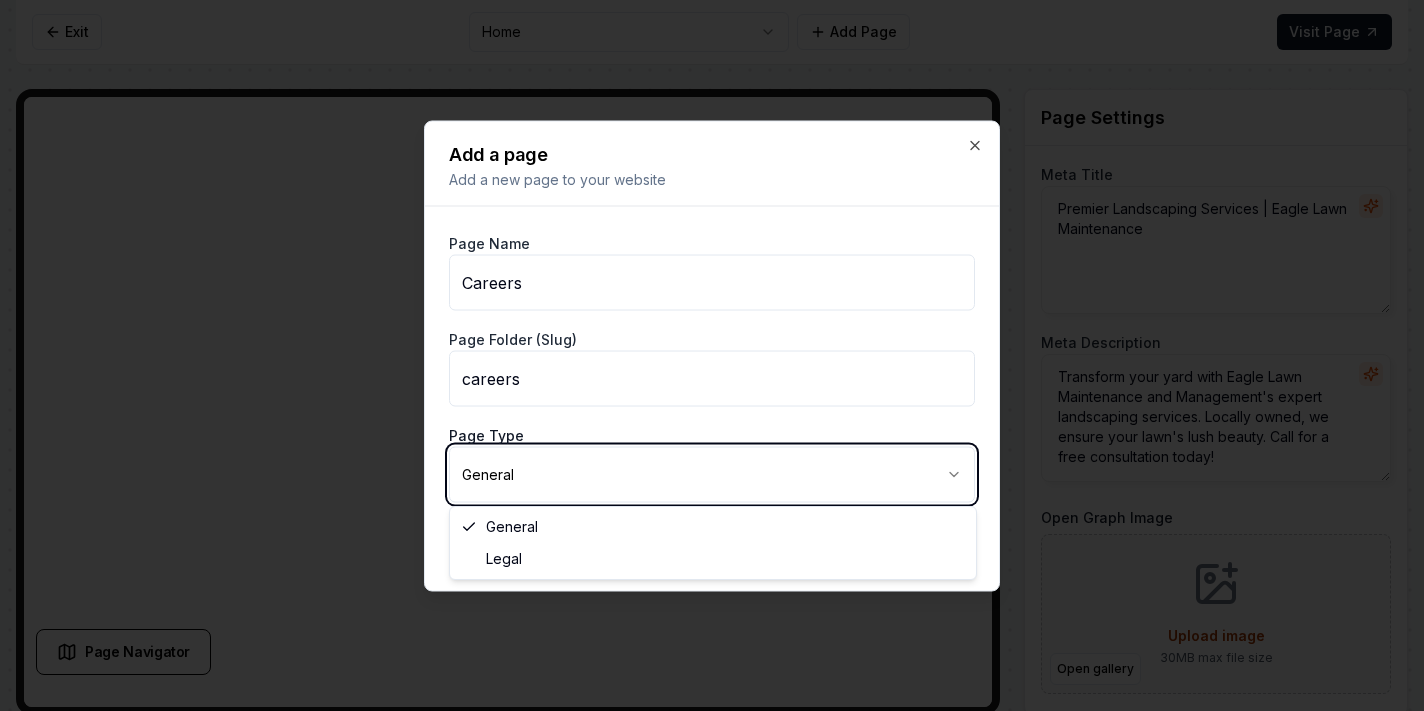 click on "Computer Required This feature is only available on a computer. Please switch to a computer to edit your site. Go back  Exit Home Add Page Visit Page  Page Navigator Page Settings Meta Title Premier Landscaping Services | Eagle Lawn Maintenance Meta Description Transform your yard with Eagle Lawn Maintenance and Management's expert landscaping services. Locally owned, we ensure your lawn's lush beauty. Call for a free consultation today! Open Graph Image Open gallery Upload image 30  MB max file size Discard Changes Save Section Editor Unsupported section type /dashboard/sites/ba6ce571-79a9-434d-8812-c21e32e9dbf0/pages/24ef5c06-1abc-442c-bcff-5b0fbb882e31 Add a page Add a new page to your website Page Name Careers Page Folder (Slug) careers Page Type General ******* ***** Create Page Close General Legal" at bounding box center (712, 355) 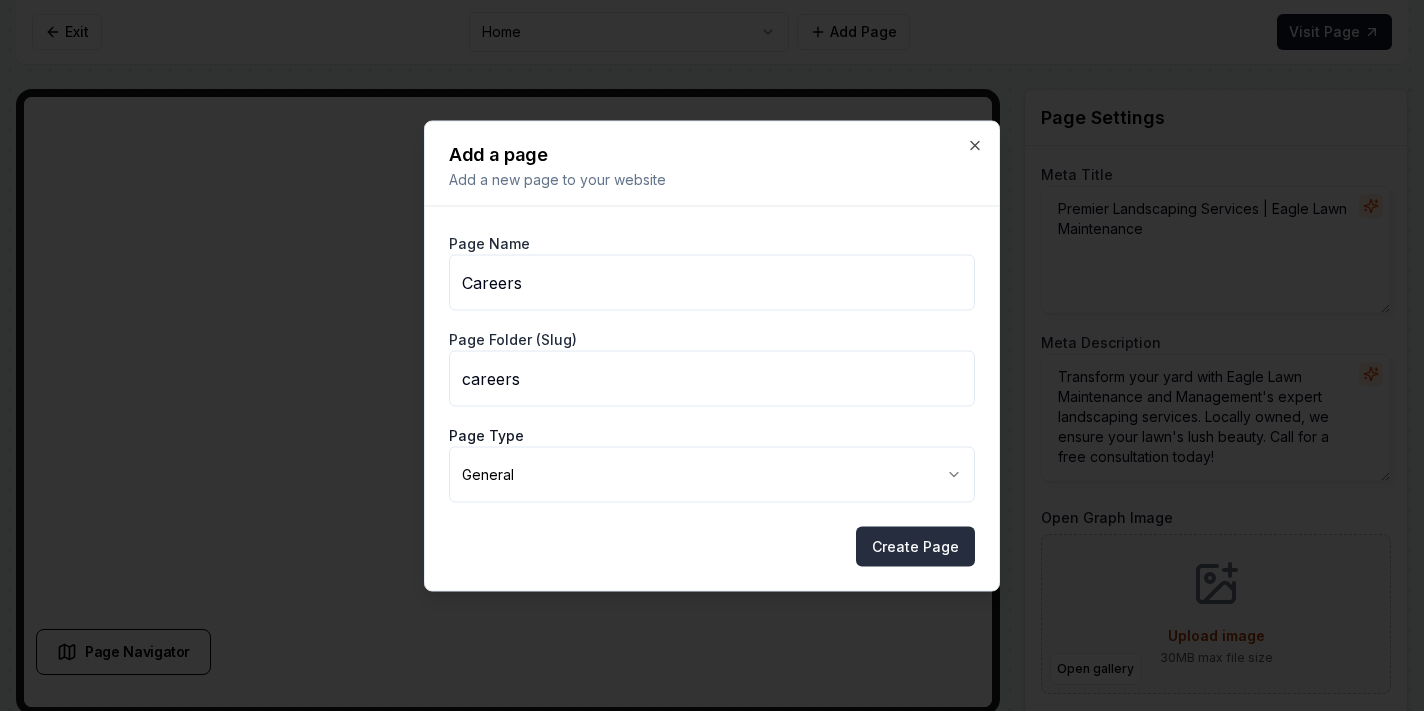 click on "Create Page" at bounding box center [915, 546] 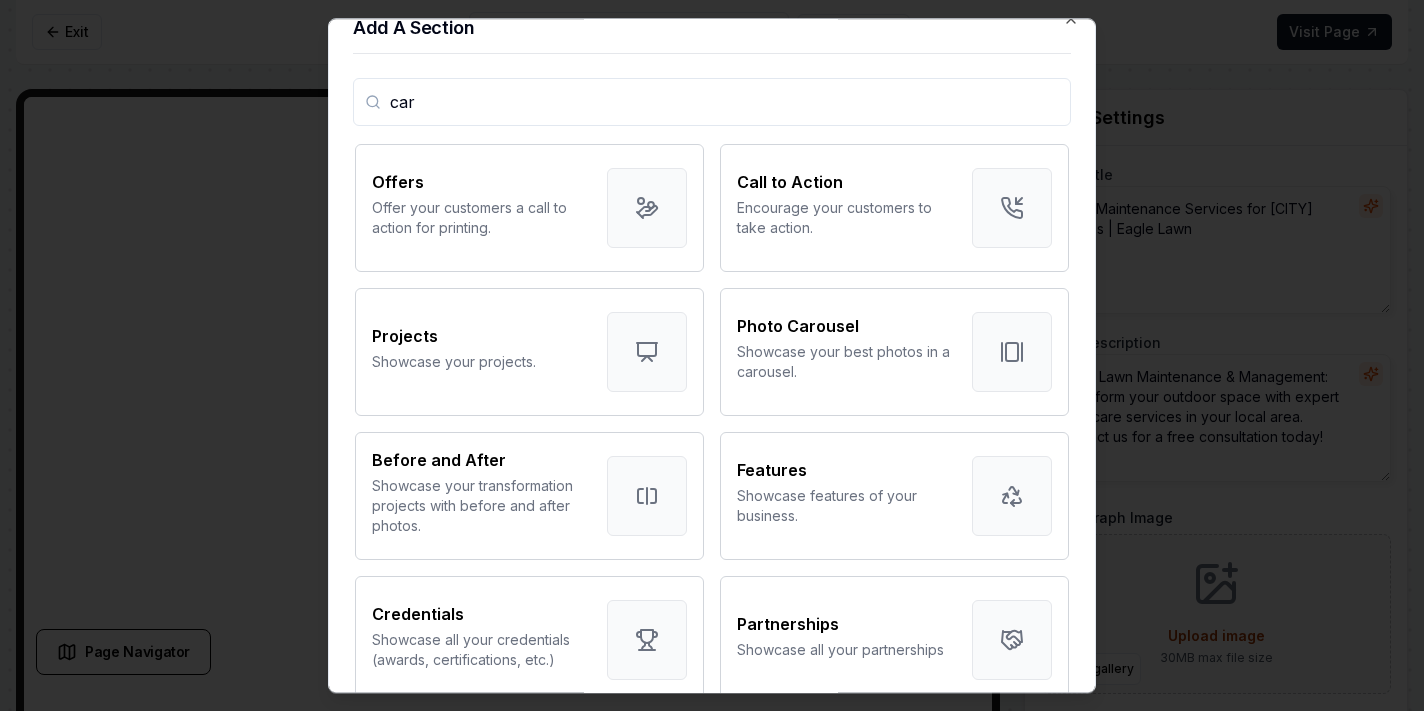 scroll, scrollTop: 0, scrollLeft: 0, axis: both 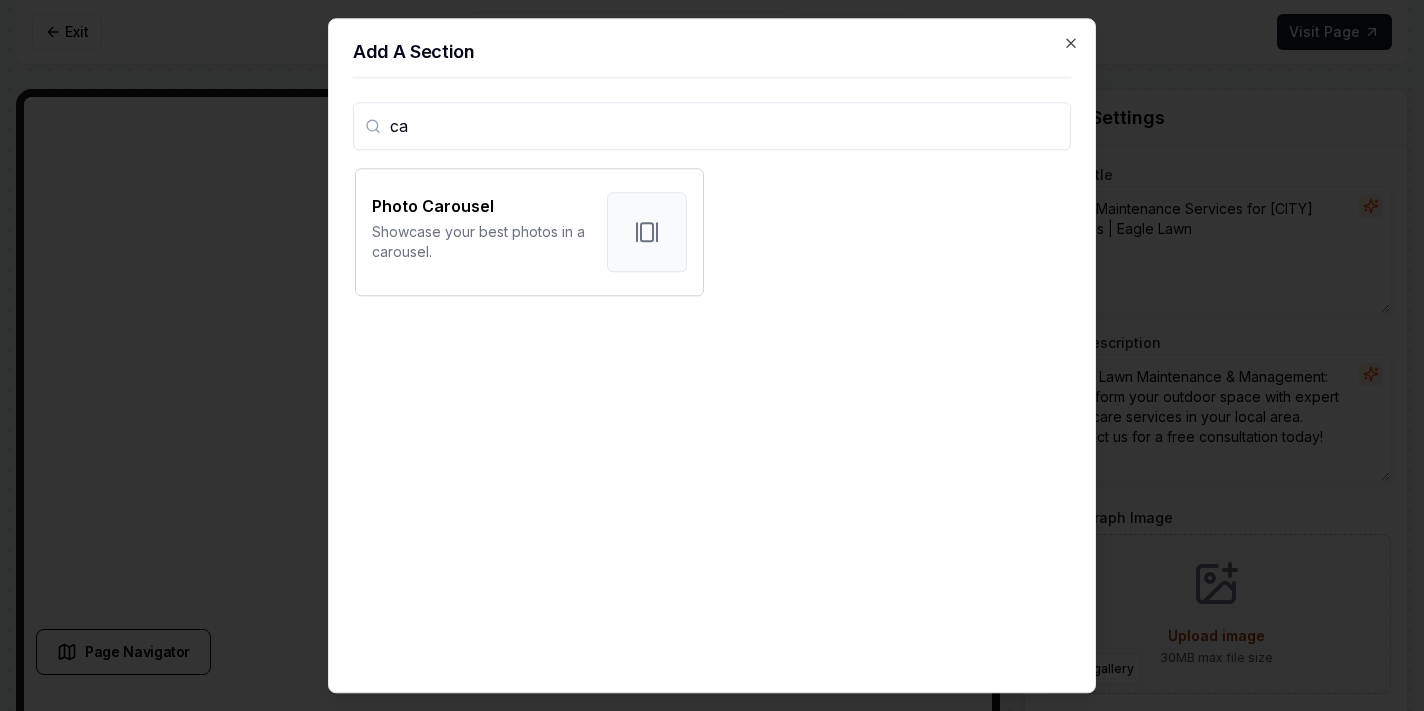 type on "c" 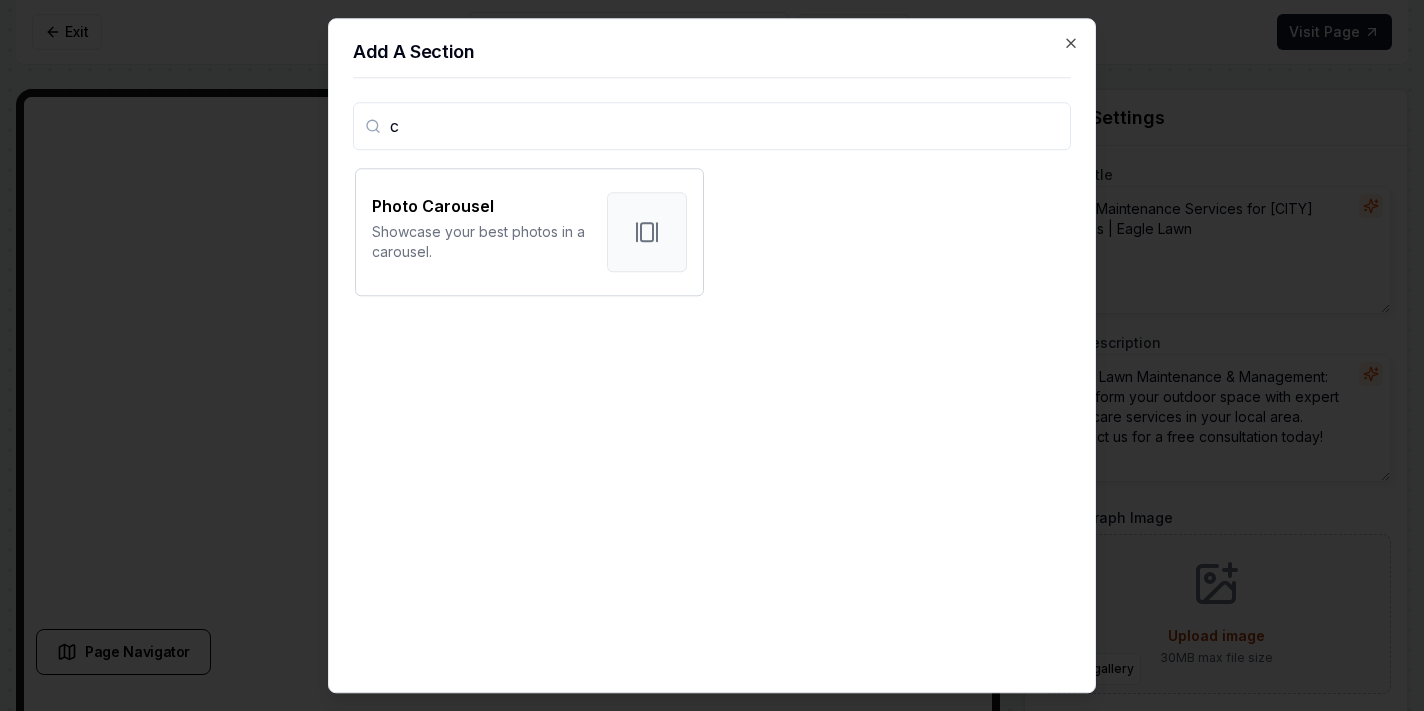 type 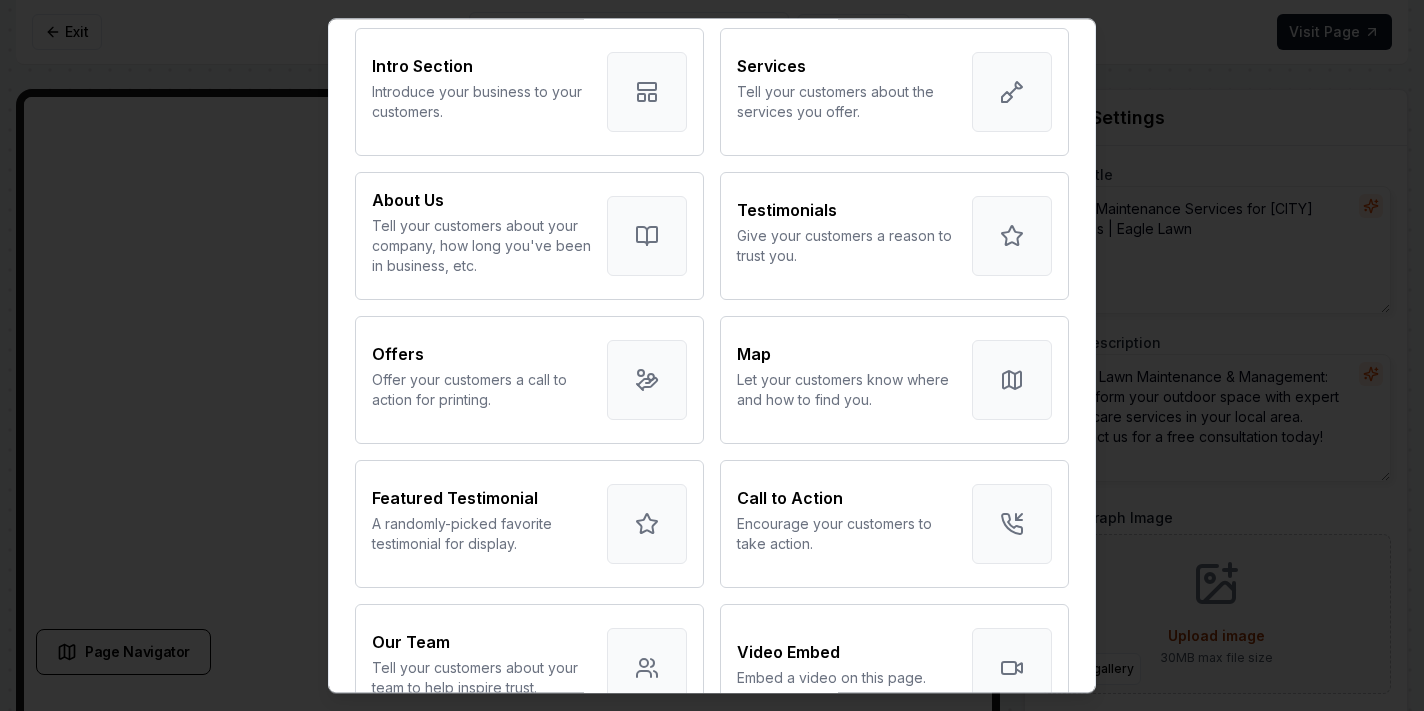 scroll, scrollTop: 0, scrollLeft: 0, axis: both 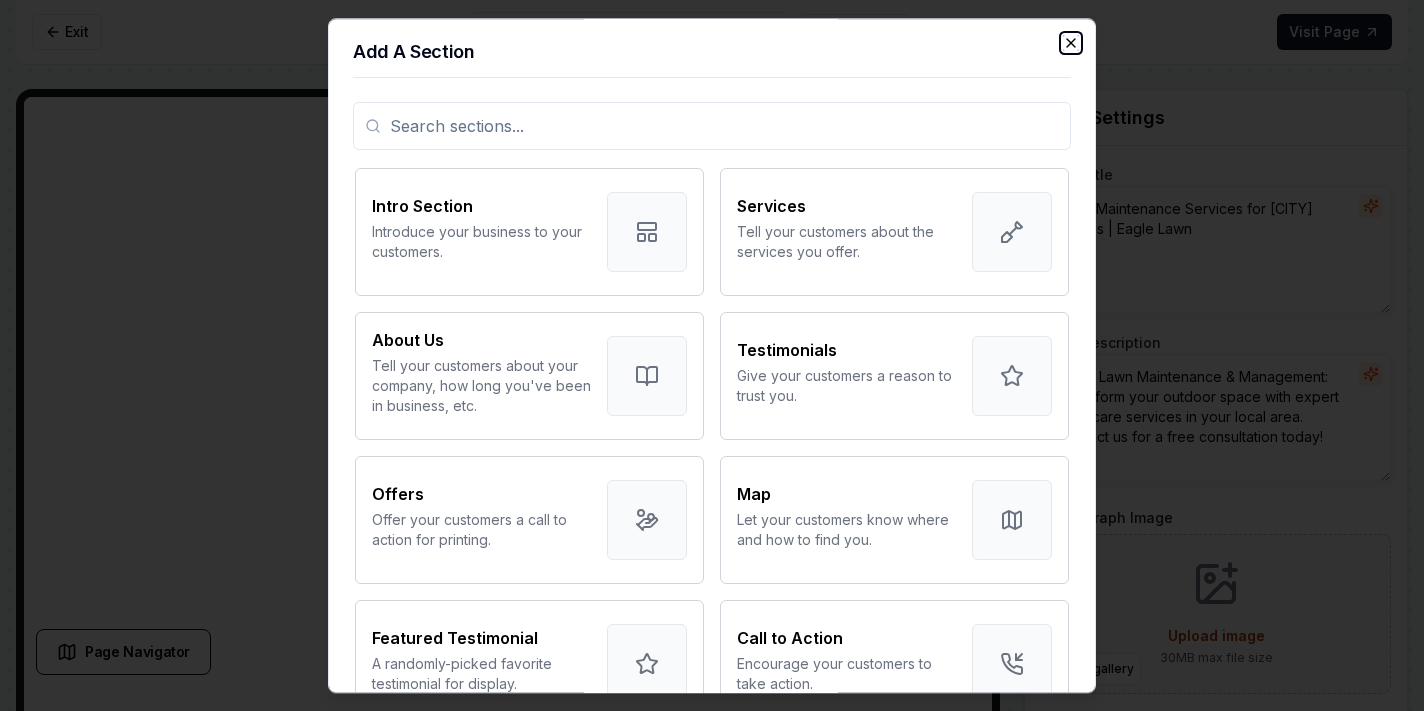 click 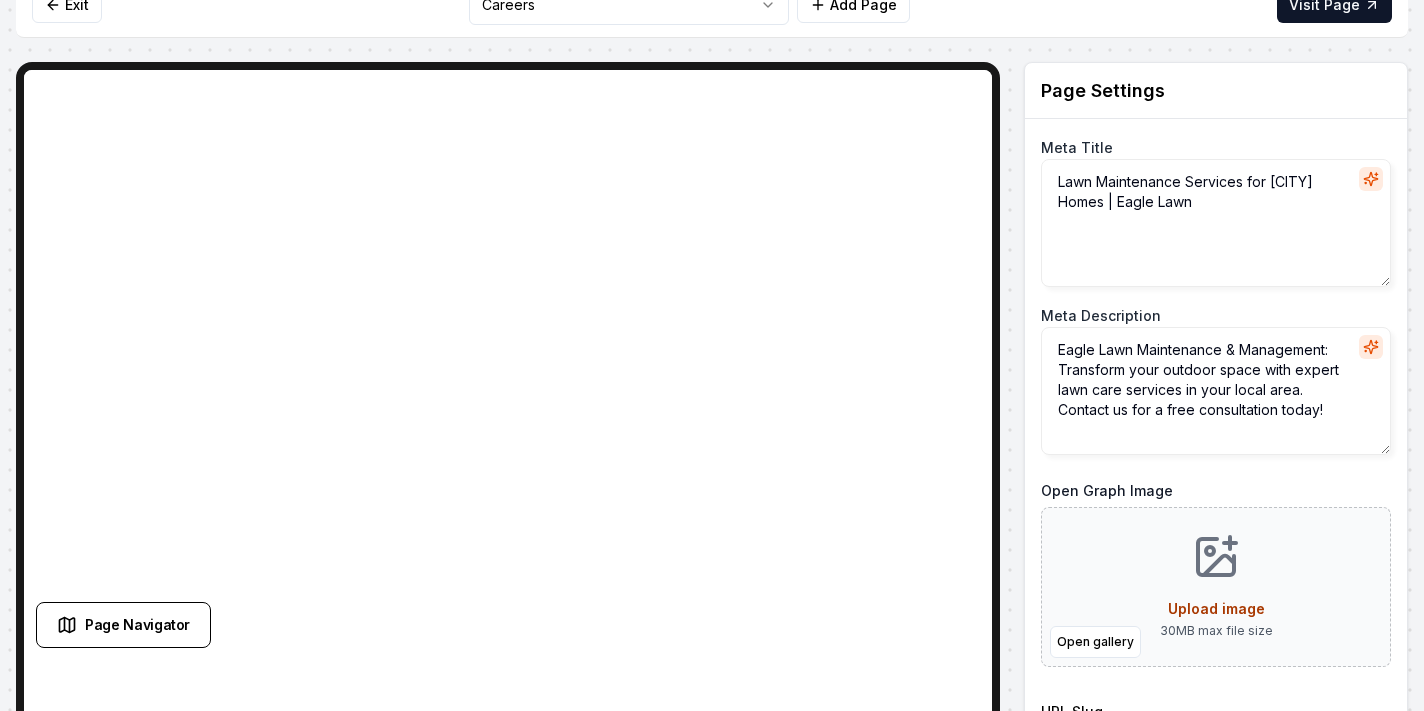 scroll, scrollTop: 0, scrollLeft: 0, axis: both 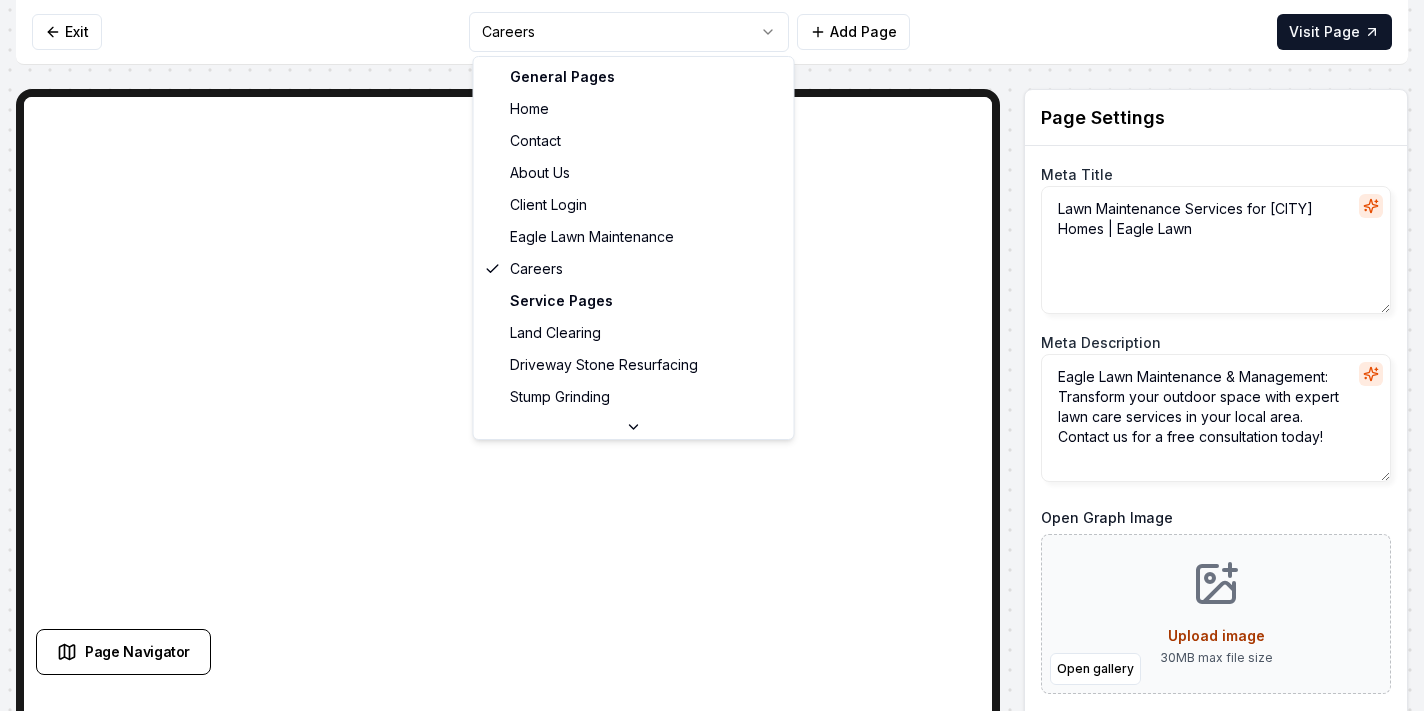 click on "Computer Required This feature is only available on a computer. Please switch to a computer to edit your site. Go back  Exit Careers Add Page Visit Page  Page Navigator Page Settings Meta Title Lawn Maintenance Services for [CITY] Homes | Eagle Lawn Meta Description Eagle Lawn Maintenance & Management: Transform your outdoor space with expert lawn care services in your local area. Contact us for a free consultation today! Open Graph Image Open gallery Upload image 30  MB max file size URL Slug careers Discard Changes Save Section Editor Unsupported section type /dashboard/sites/ba6ce571-79a9-434d-8812-c21e32e9dbf0/pages/1b2c5f92-0fe5-47ff-ba6c-b9089fb069fe General Pages Home Contact About Us Client Login Eagle Lawn Maintenance Careers Service Pages Land Clearing Driveway Stone Resurfacing Stump Grinding Lawn Maintenance Services Service Area Pages [CITY], [STATE] [CITY], [STATE] [CITY], [STATE] [CITY], [STATE] [CITY], [STATE] [CITY], [STATE] [CITY], [STATE] [CITY], [STATE] [CITY], [STATE] [CITY], [STATE] [CITY], [STATE] [CITY], [STATE]" at bounding box center (712, 355) 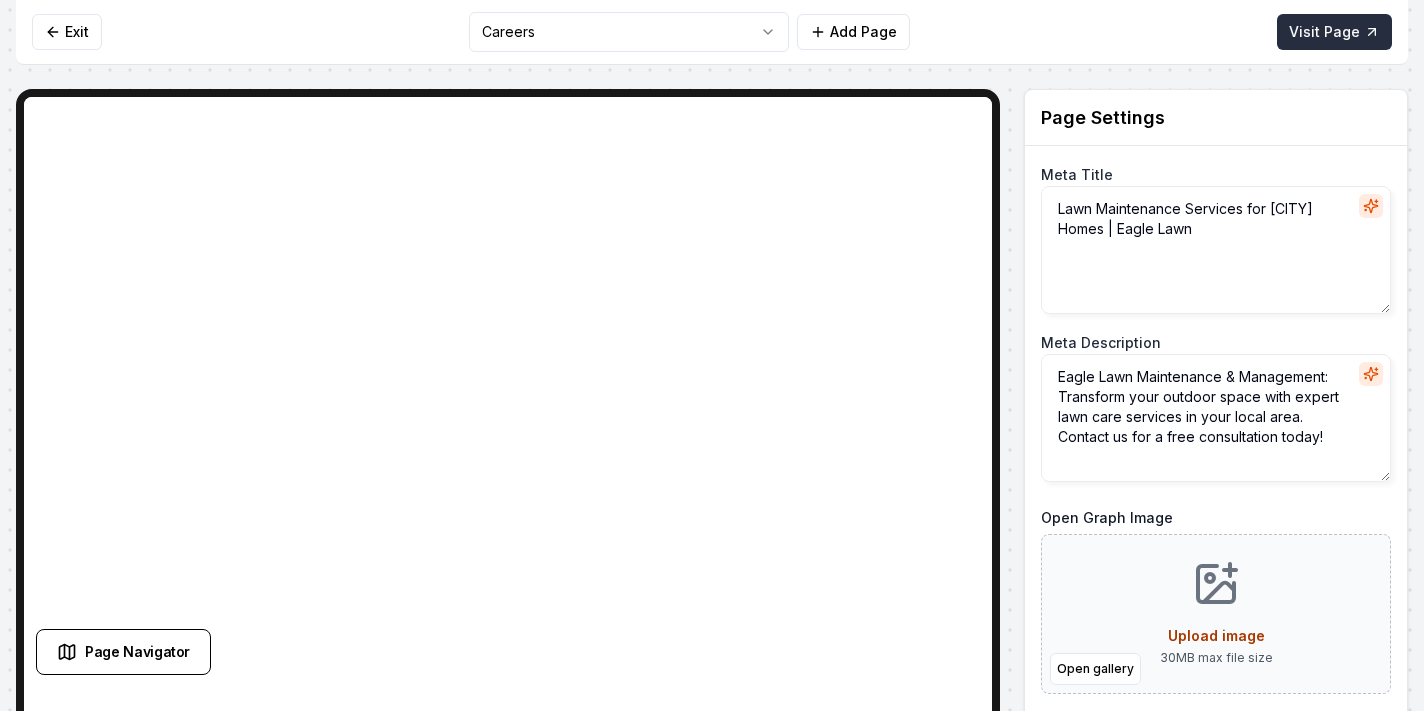click on "Visit Page" at bounding box center [1334, 32] 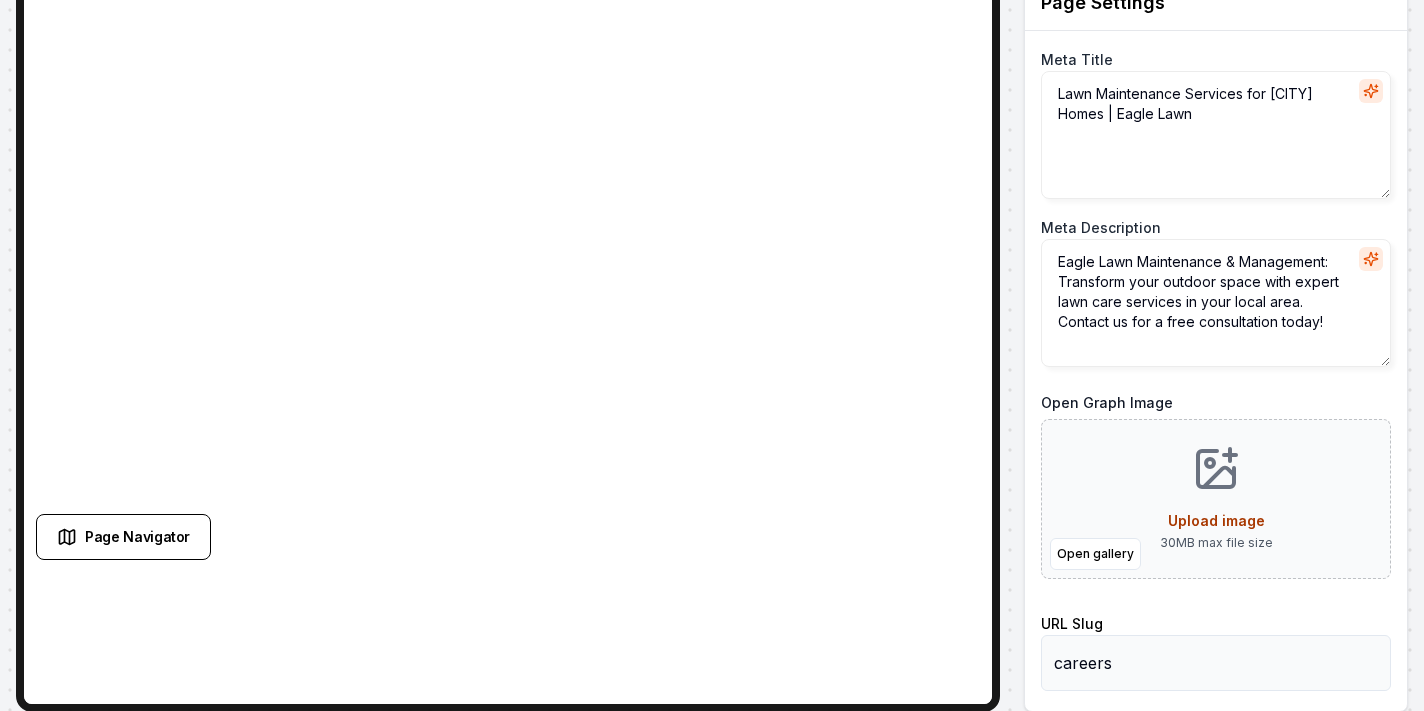 scroll, scrollTop: 0, scrollLeft: 0, axis: both 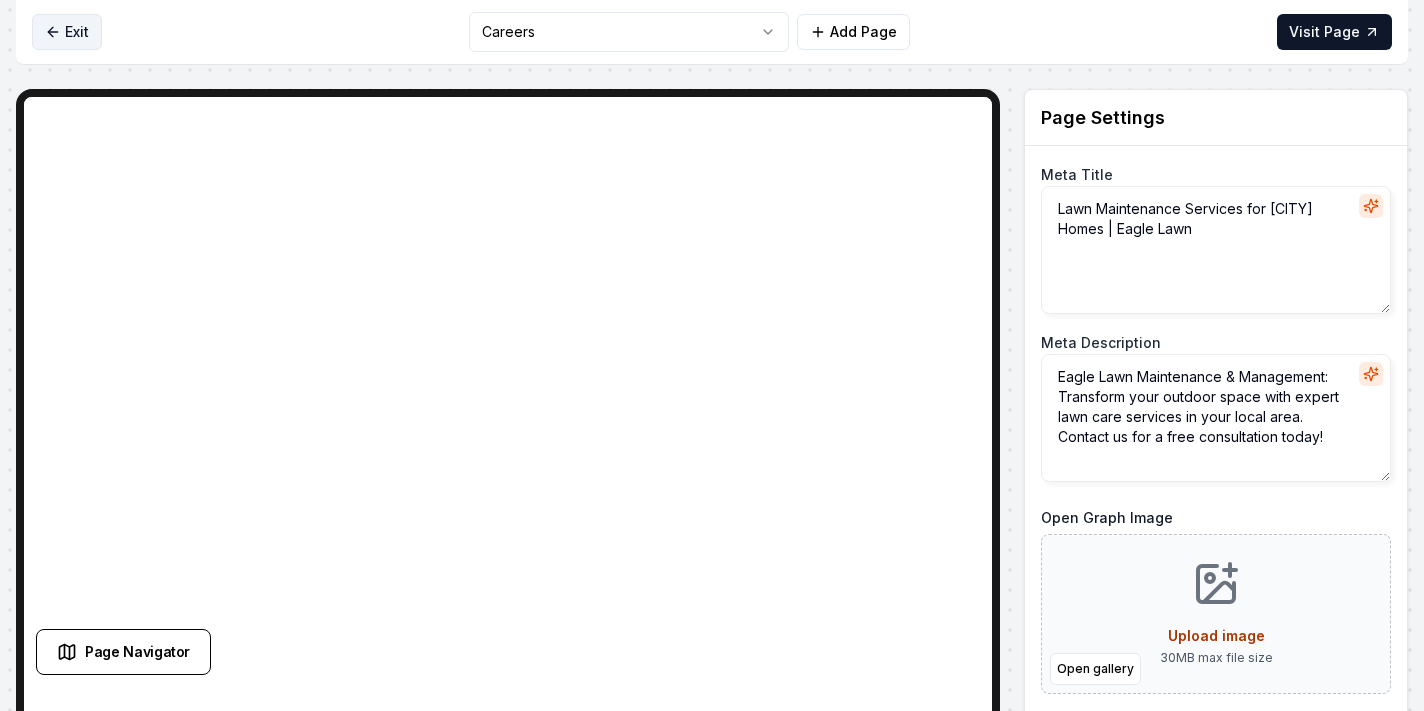 click on "Exit" at bounding box center (67, 32) 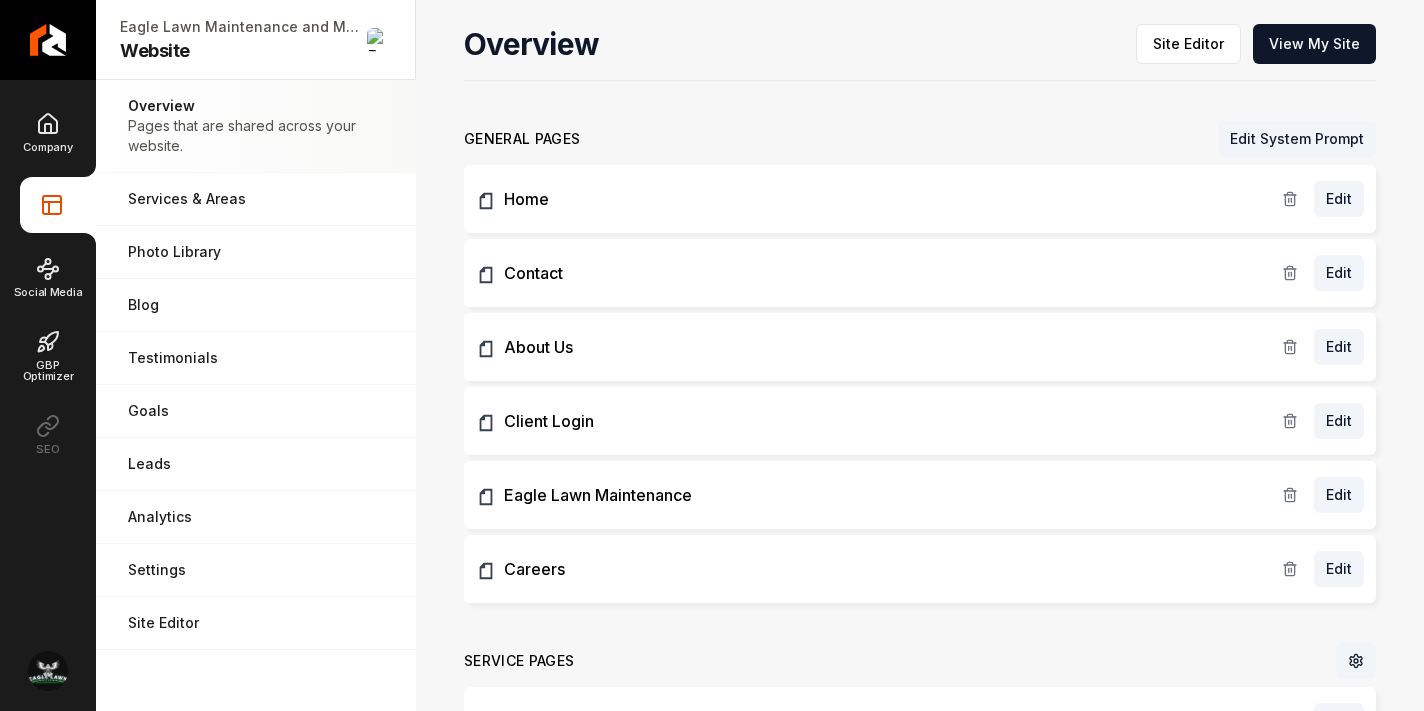 click 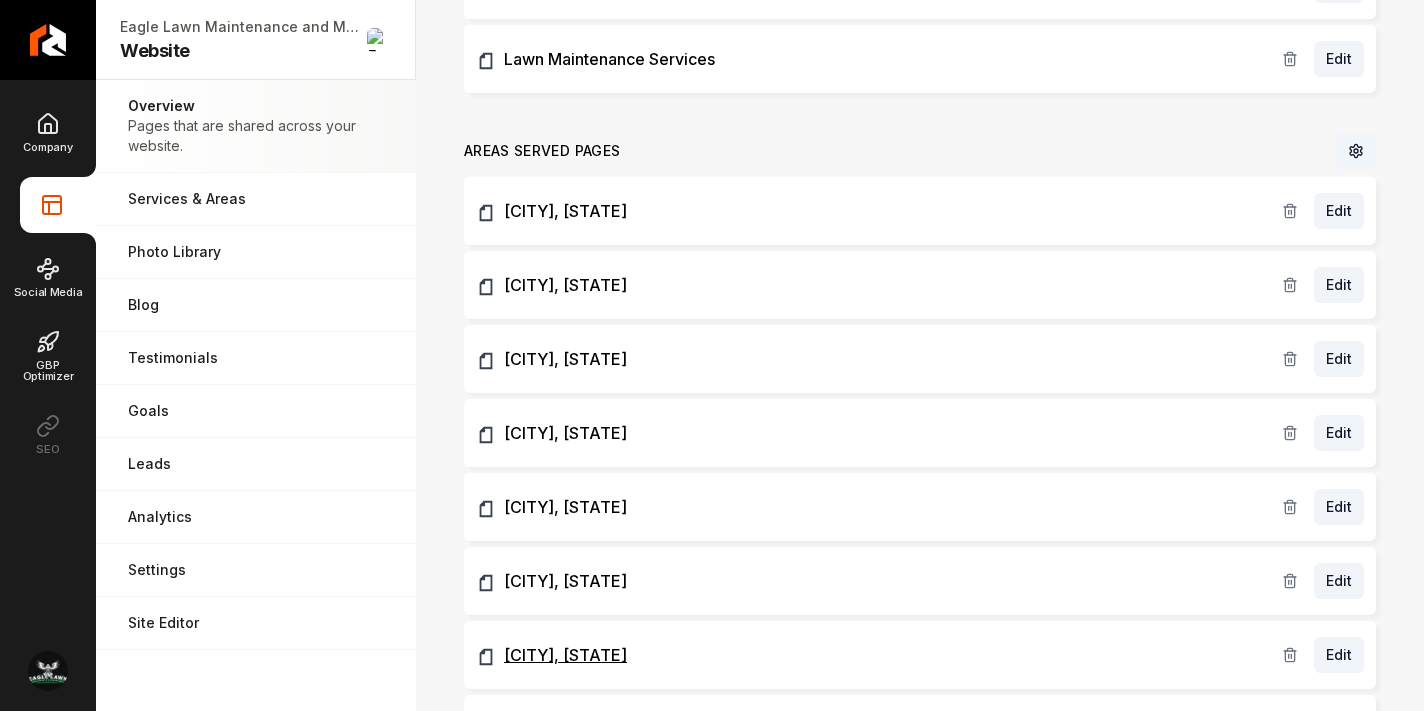 scroll, scrollTop: 0, scrollLeft: 0, axis: both 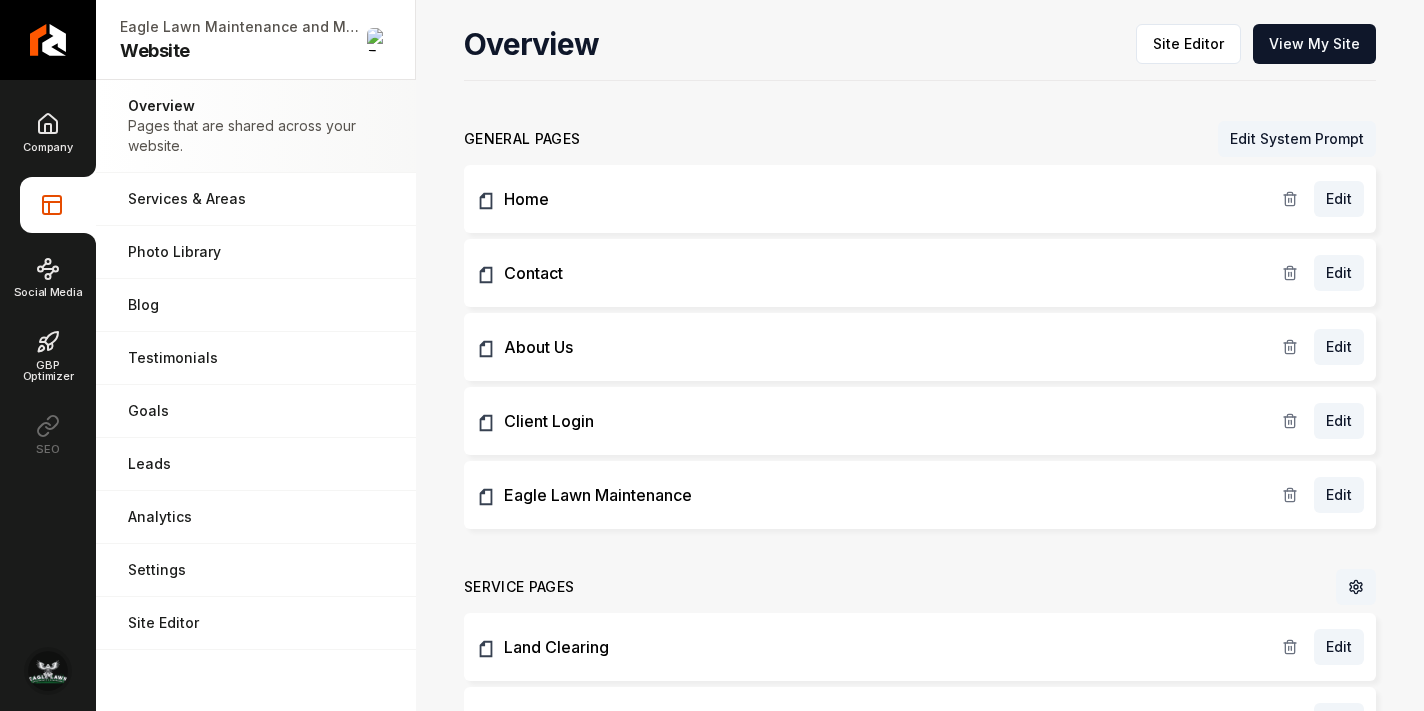 click at bounding box center (48, 671) 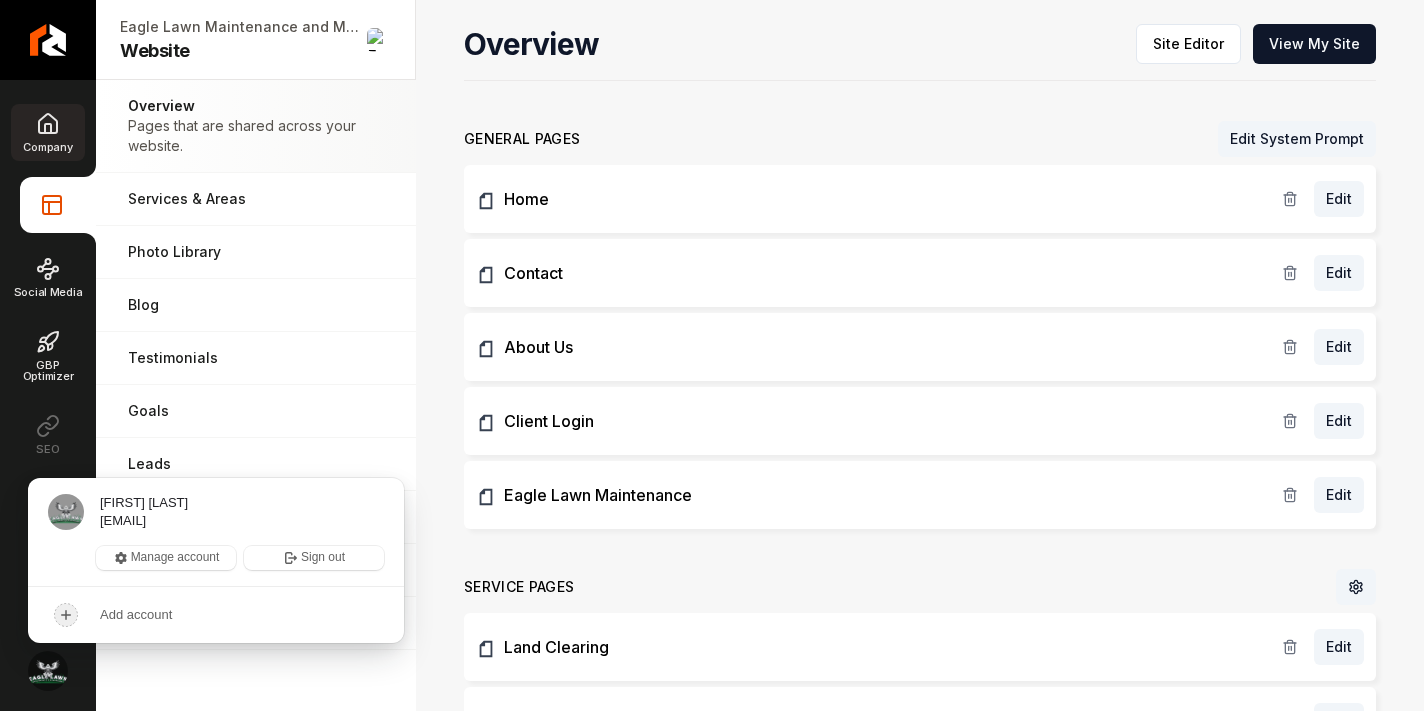 click 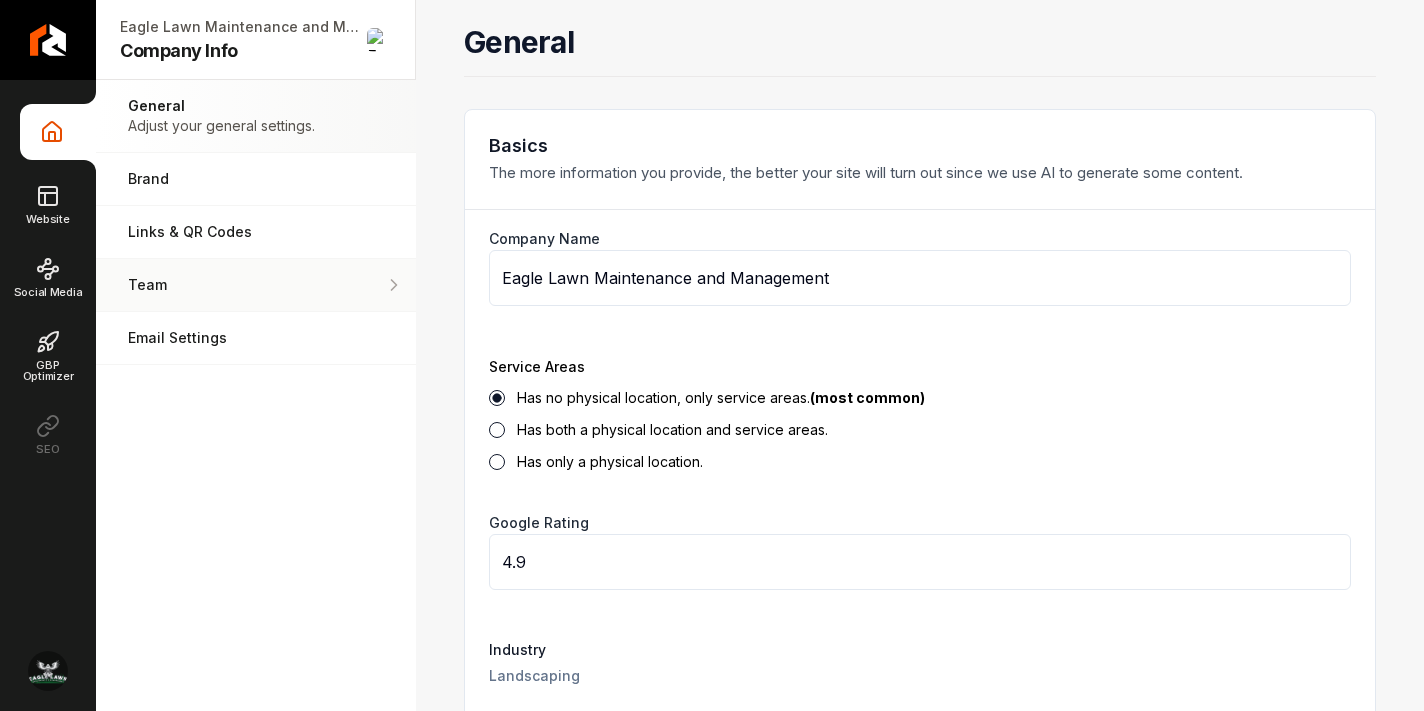 click on "Team" at bounding box center (224, 285) 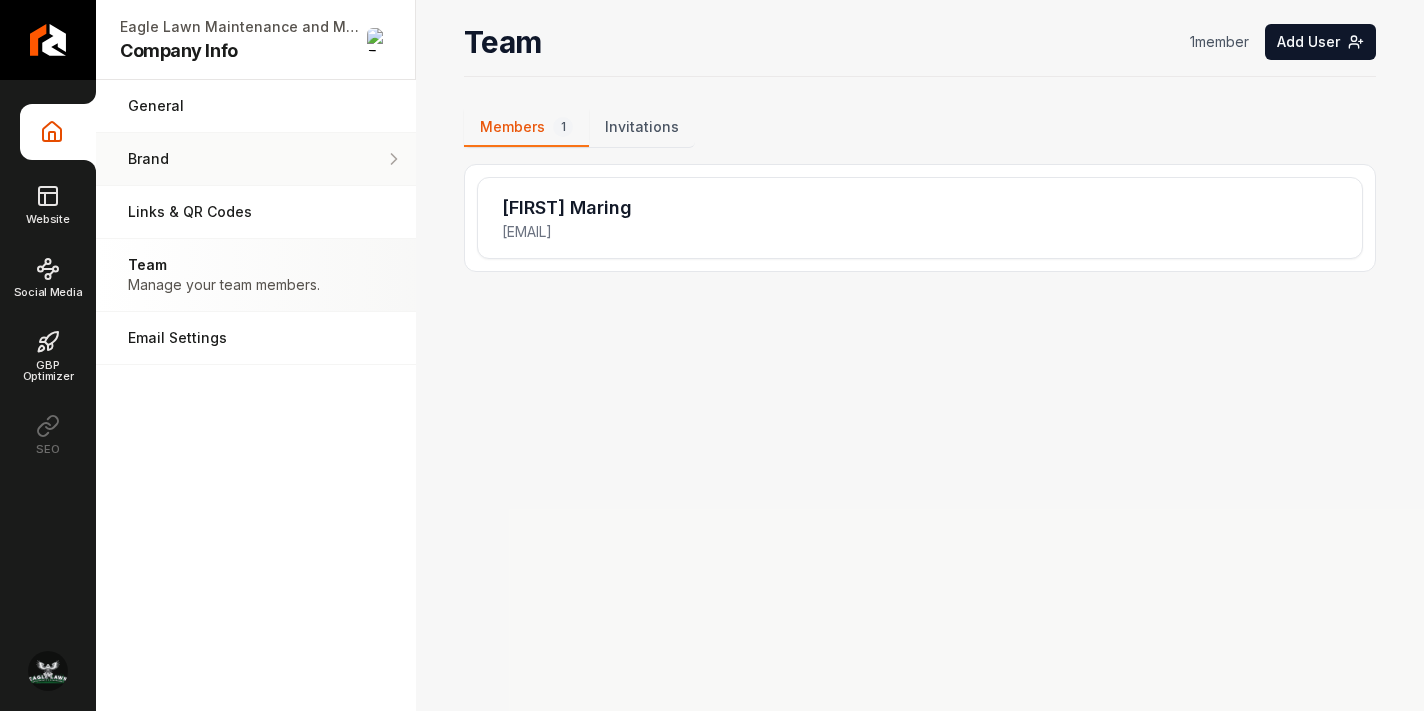 click on "Brand" at bounding box center (256, 159) 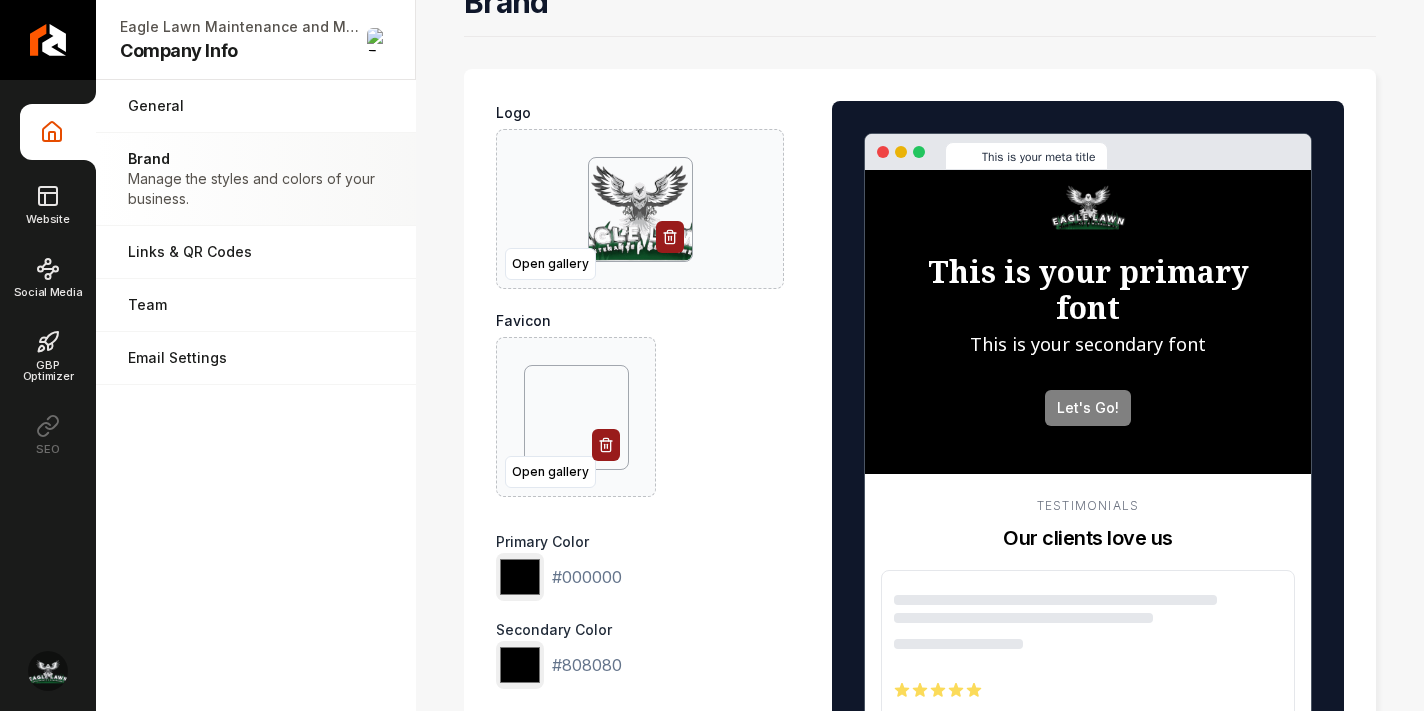 scroll, scrollTop: 0, scrollLeft: 0, axis: both 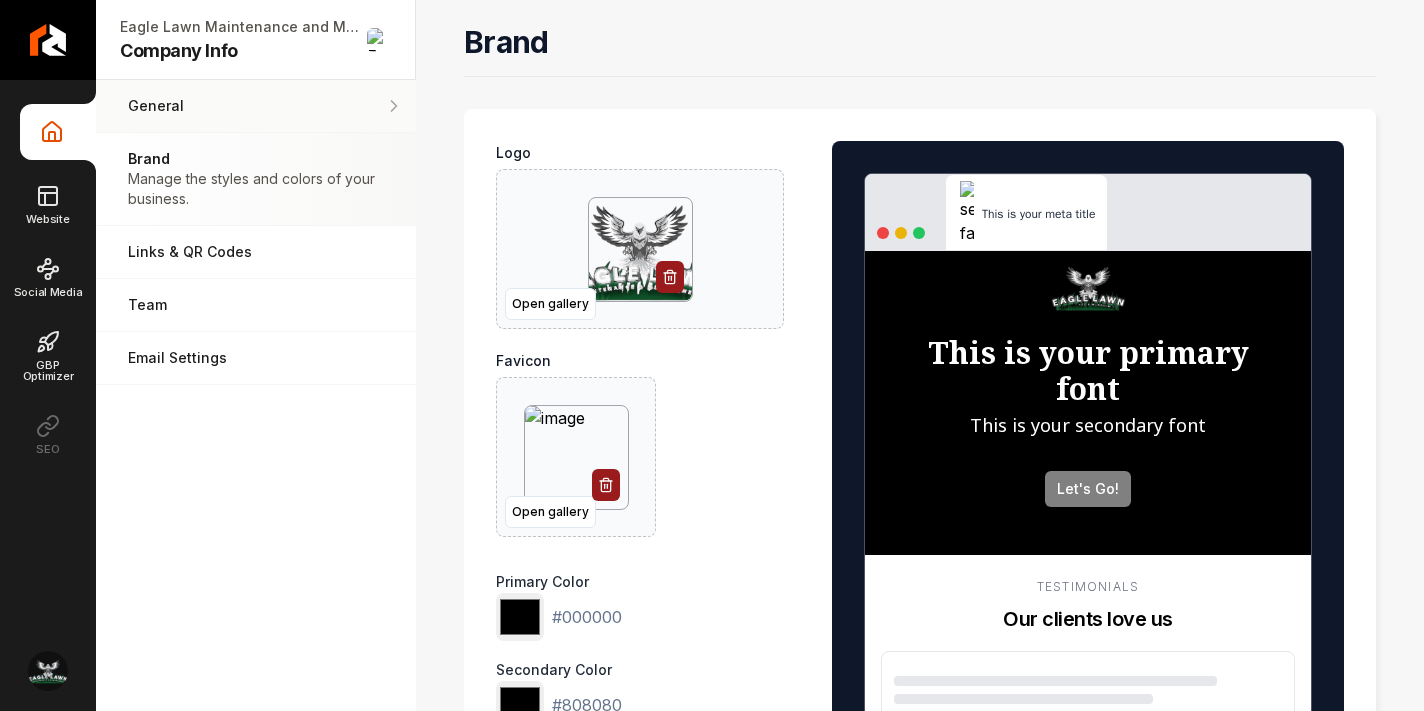 click on "General Adjust your general settings." at bounding box center [256, 106] 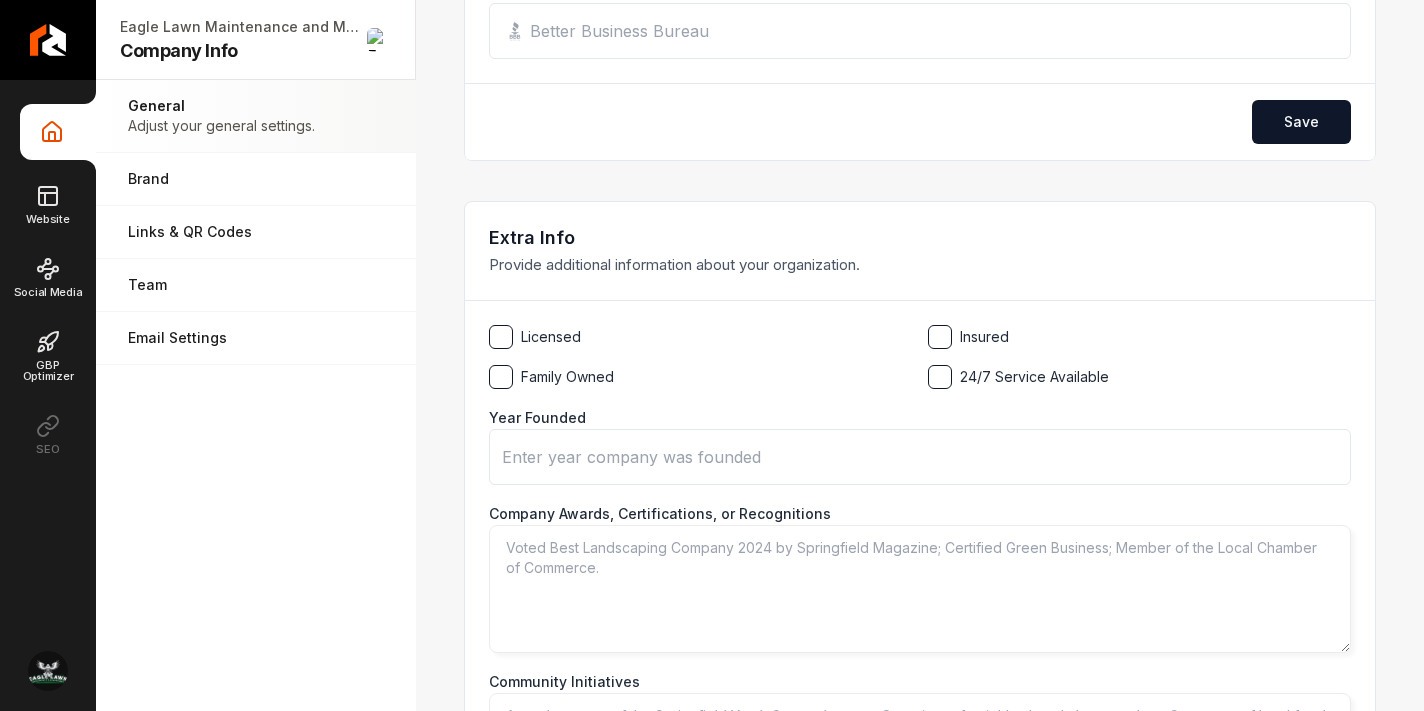 scroll, scrollTop: 2858, scrollLeft: 0, axis: vertical 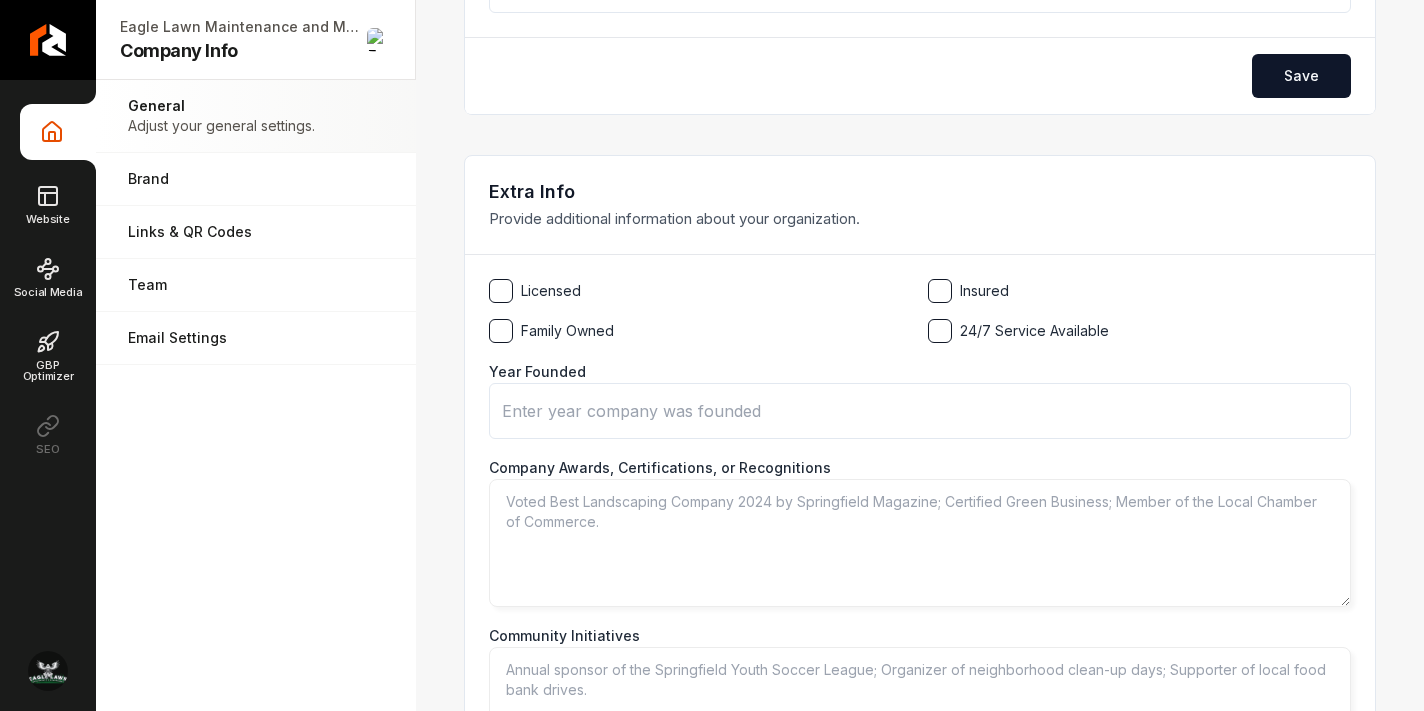 click at bounding box center (940, 291) 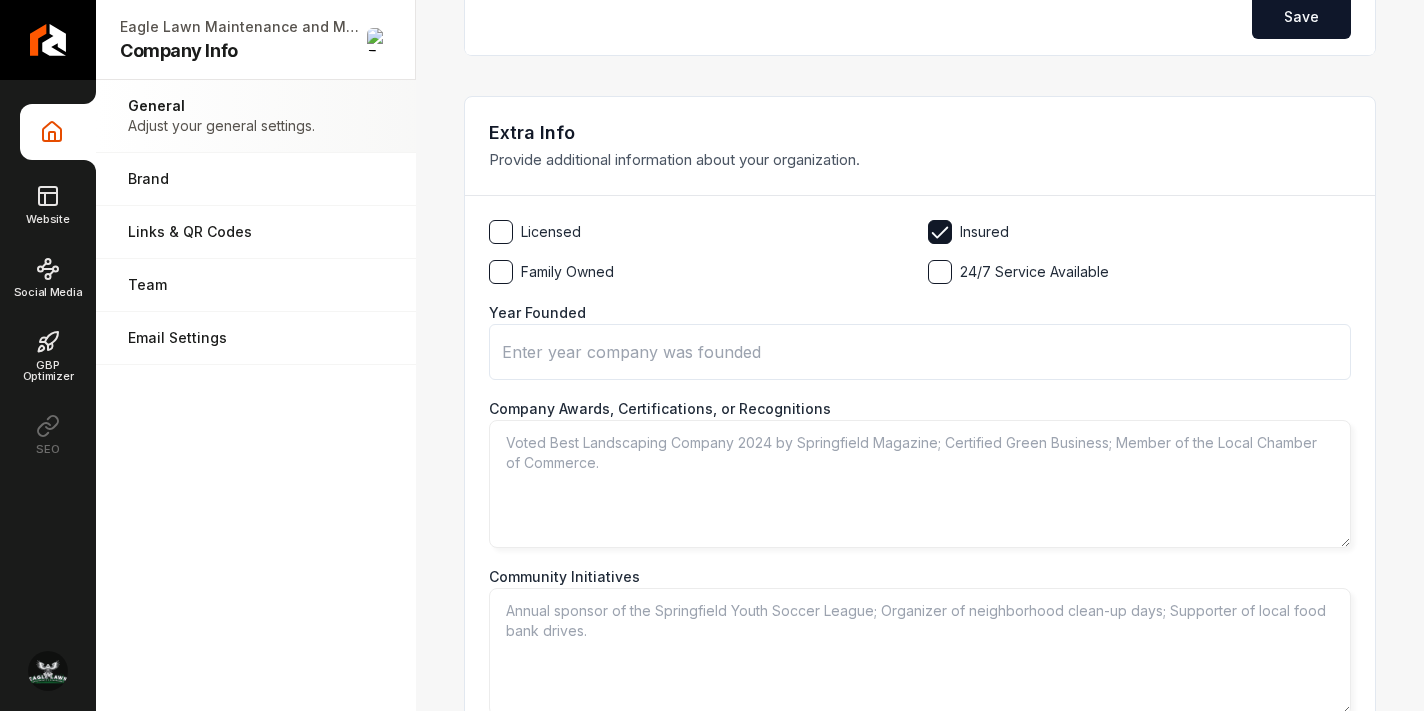 scroll, scrollTop: 2919, scrollLeft: 0, axis: vertical 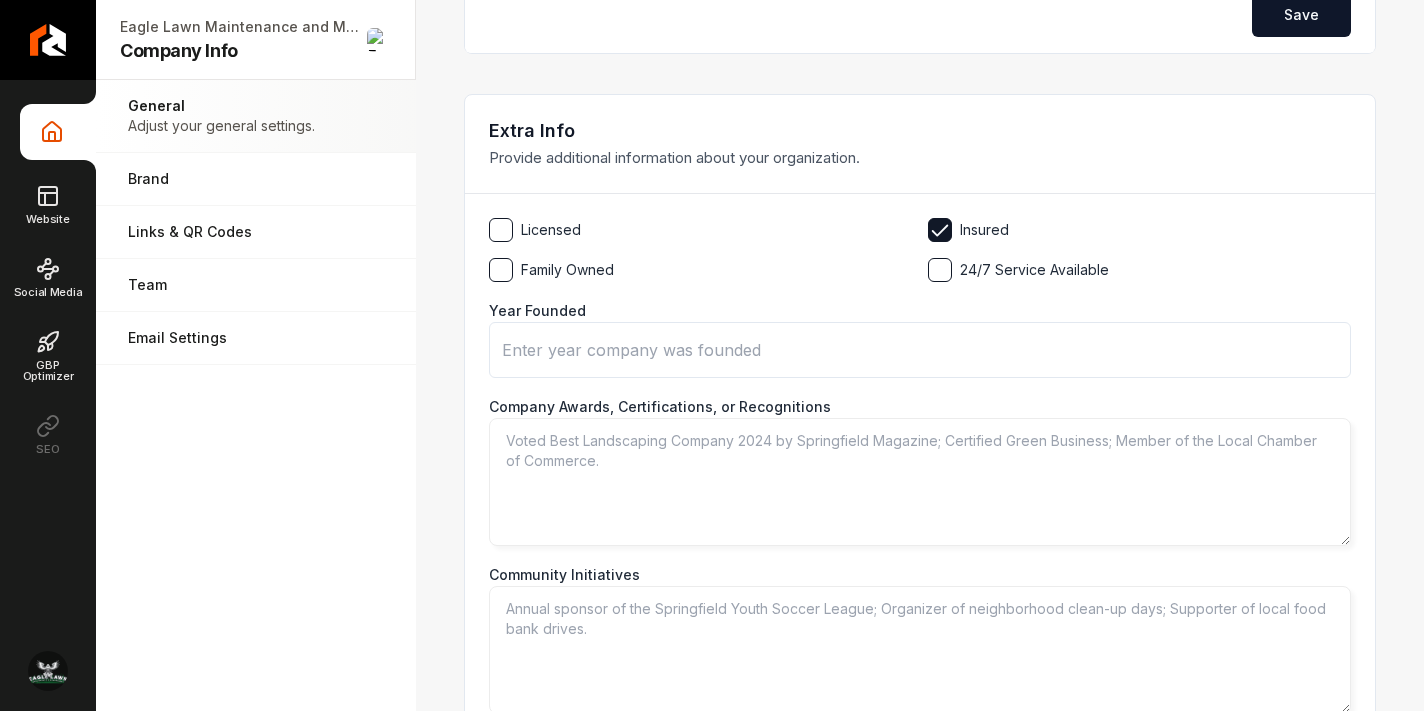 click at bounding box center [501, 230] 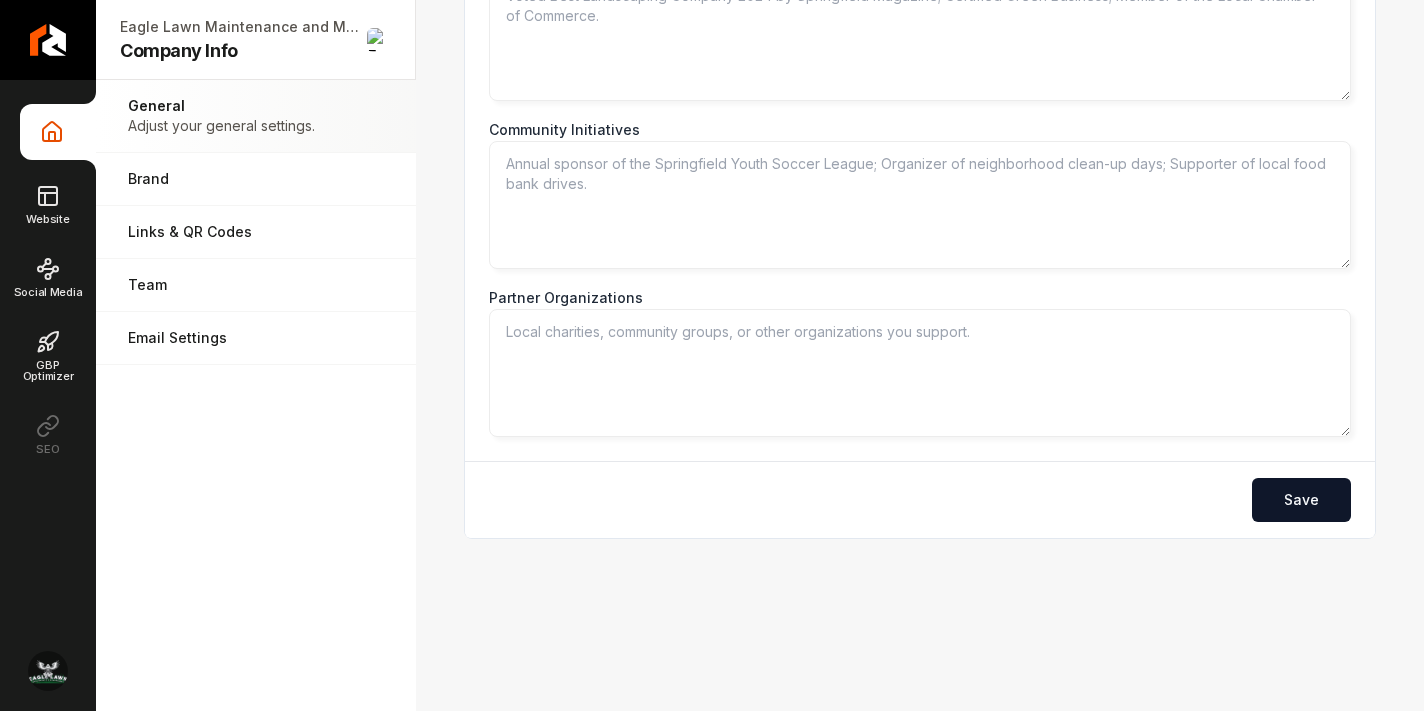 scroll, scrollTop: 3367, scrollLeft: 0, axis: vertical 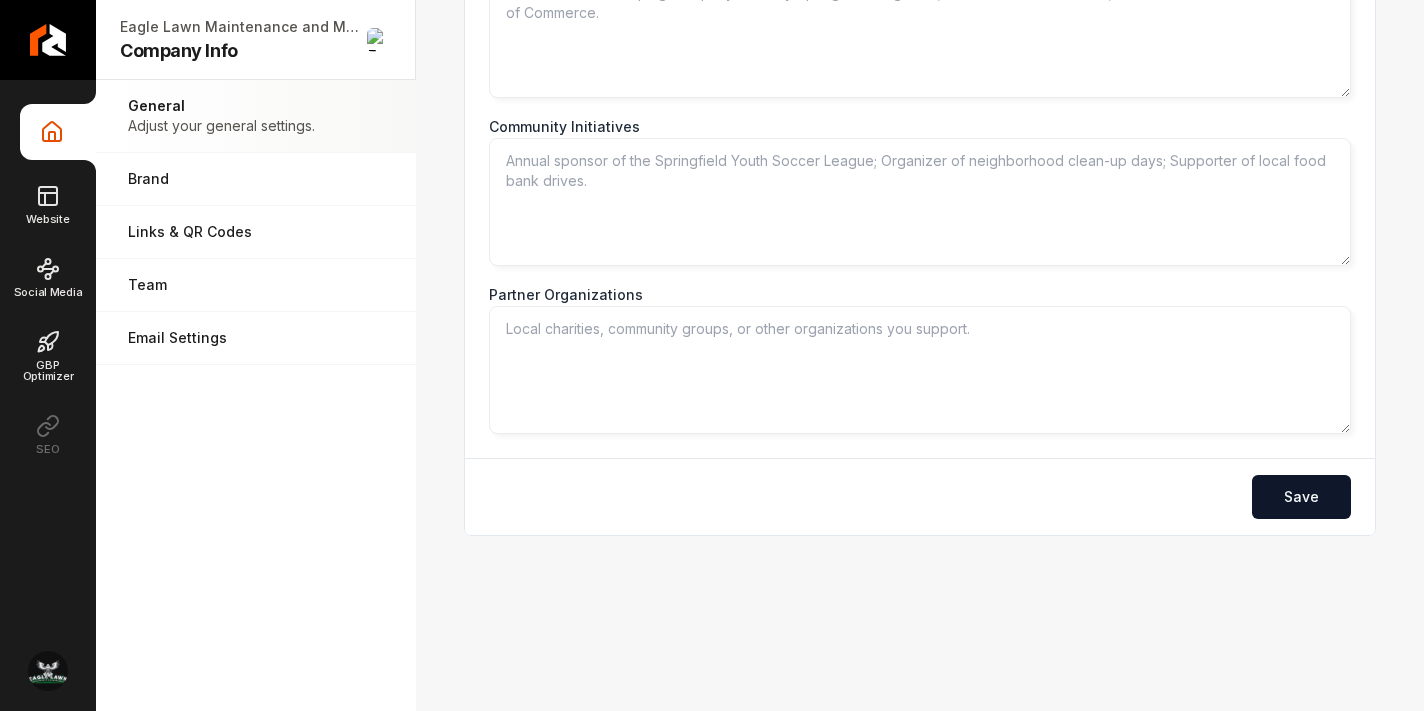 click on "Save" at bounding box center [920, 496] 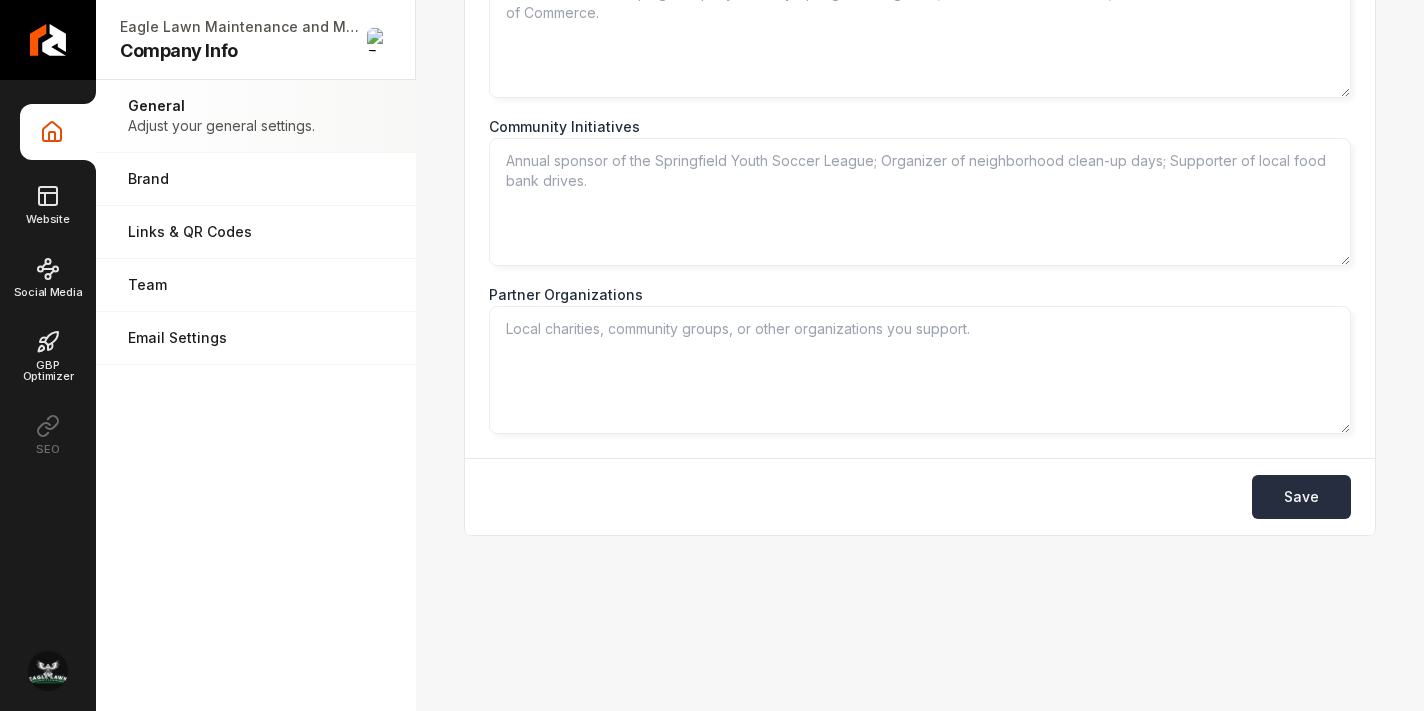 click on "Save" at bounding box center (1301, 497) 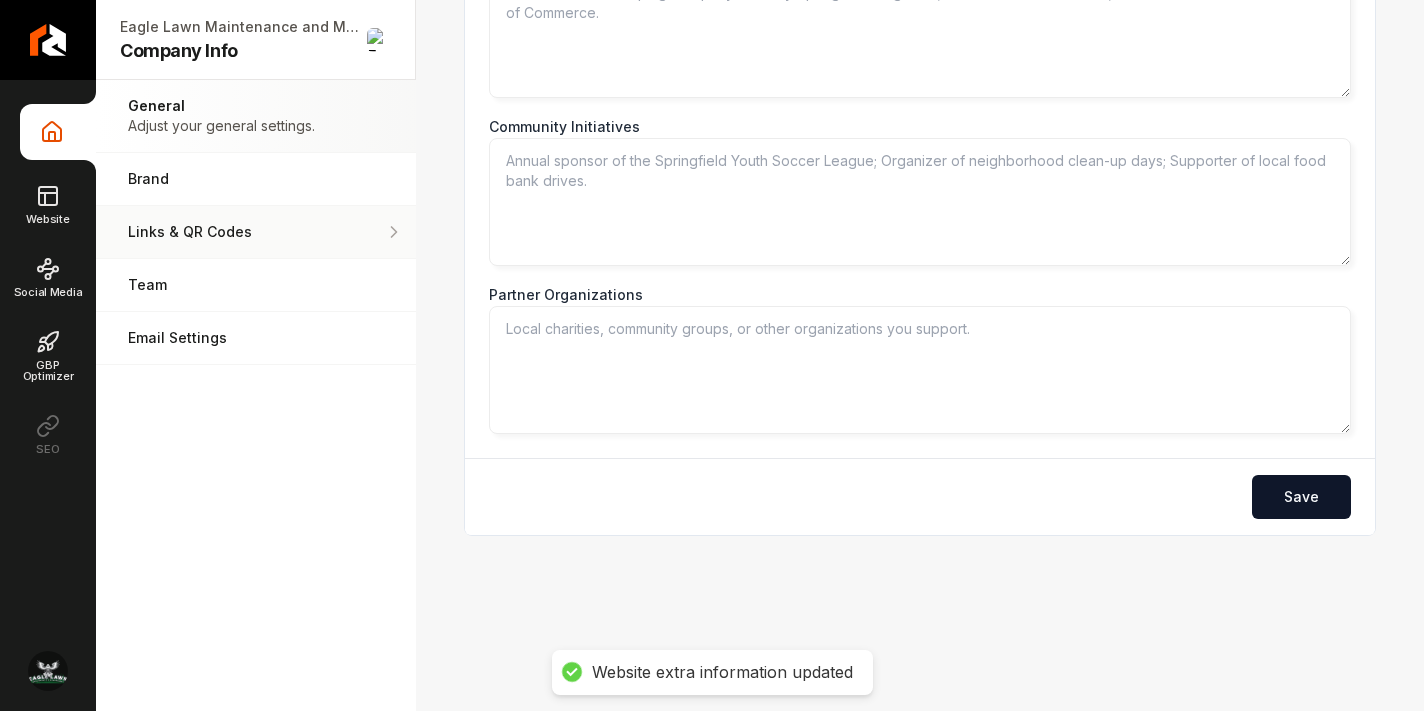 click on "Links & QR Codes Manage the links and QR codes for your business." at bounding box center [256, 232] 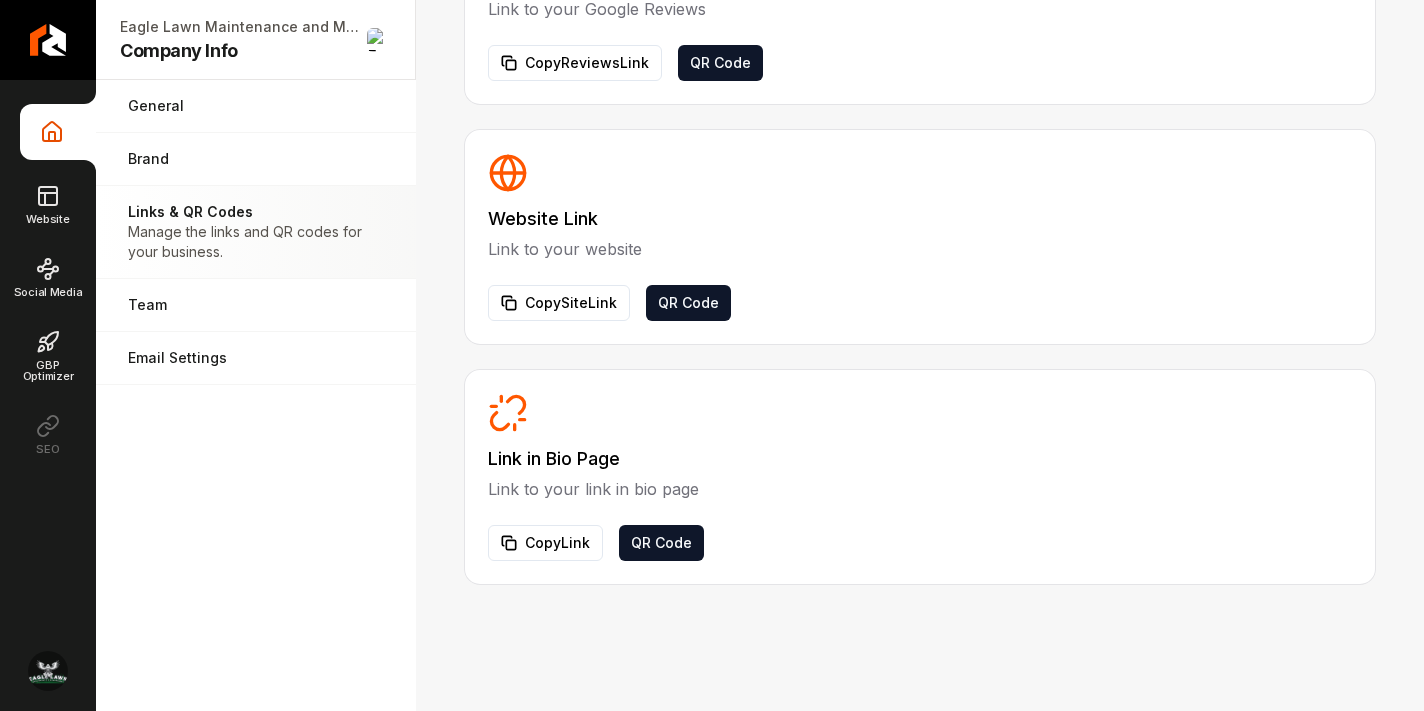 scroll, scrollTop: 486, scrollLeft: 0, axis: vertical 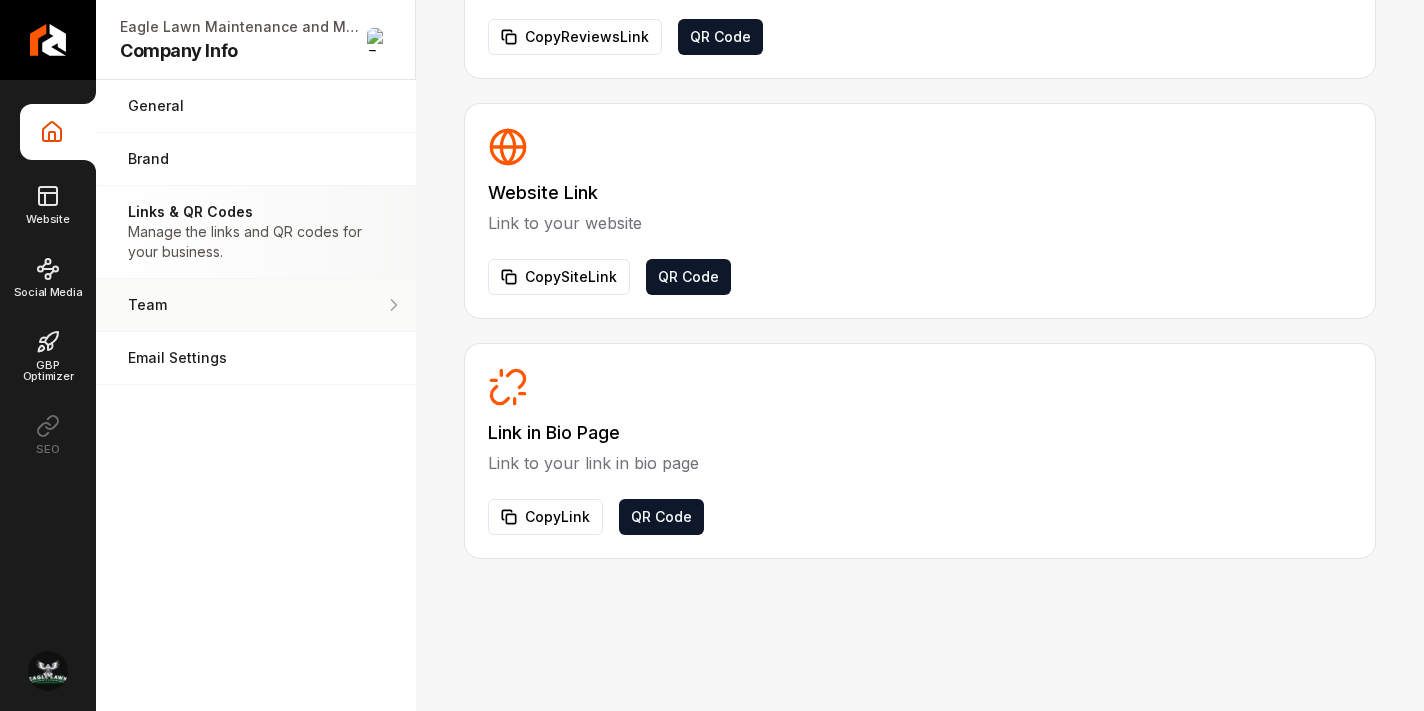 click on "Team" at bounding box center (224, 305) 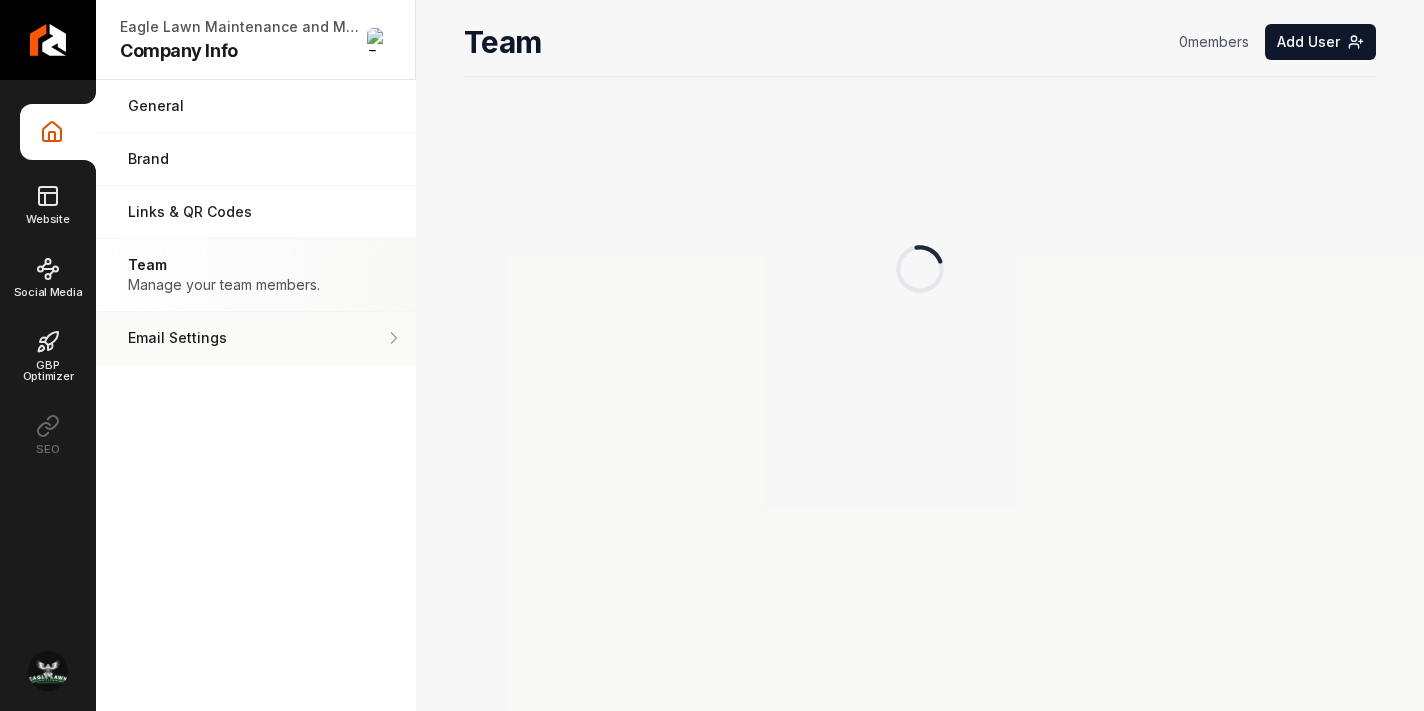 click on "Email Settings Manage your email settings." at bounding box center (256, 338) 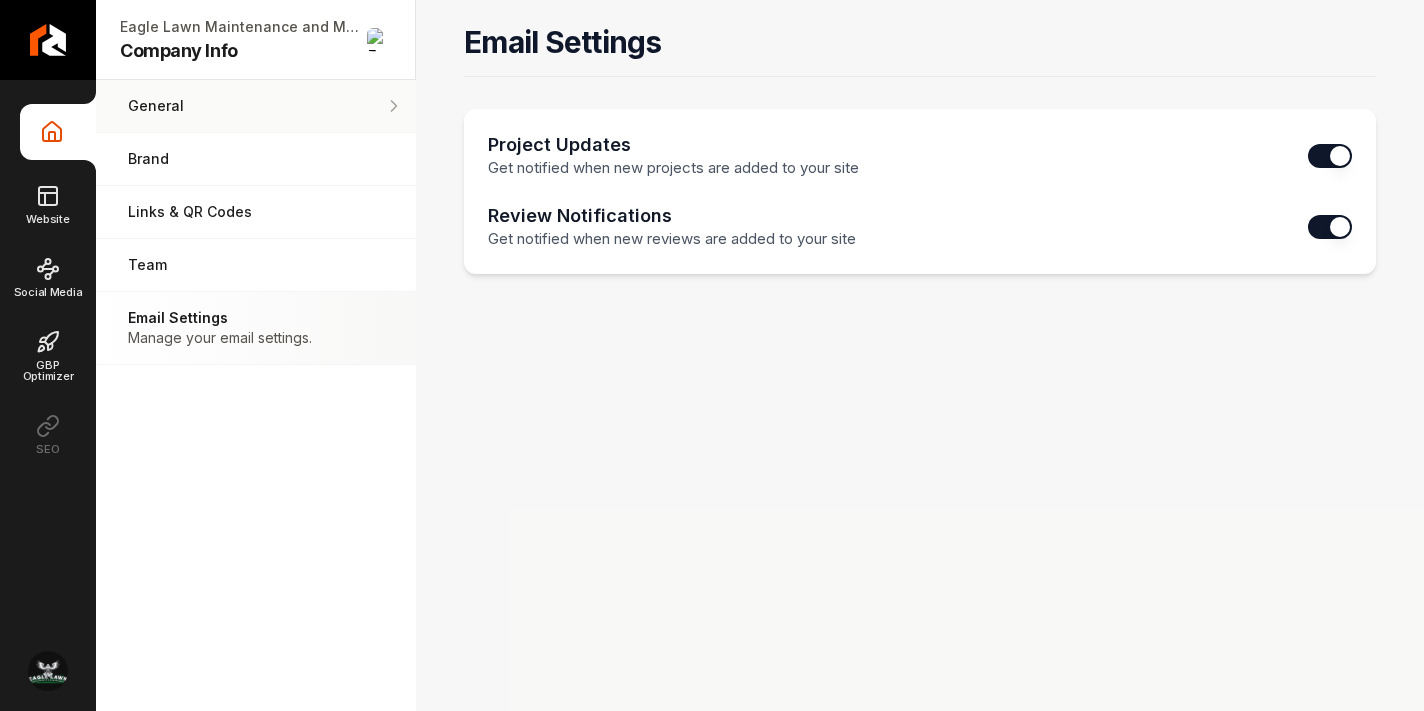 click on "General Adjust your general settings." at bounding box center [256, 106] 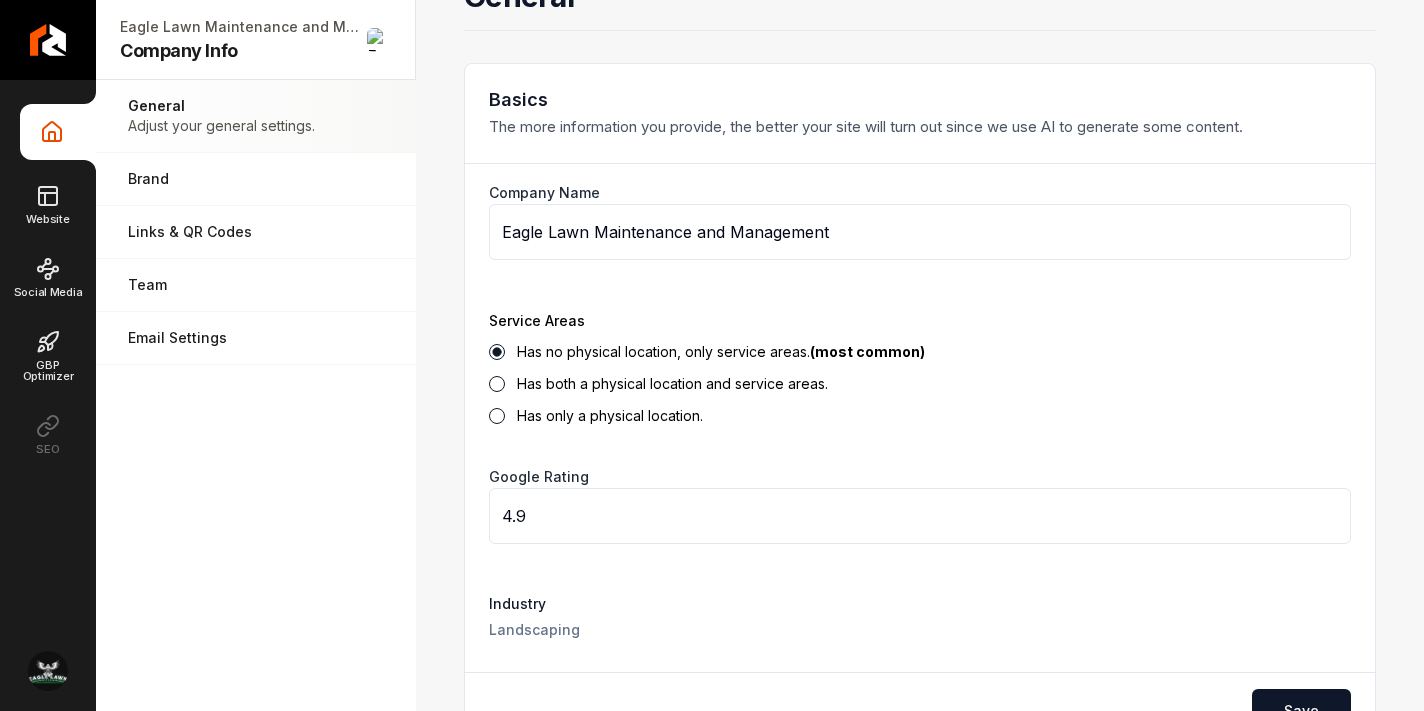 scroll, scrollTop: 0, scrollLeft: 0, axis: both 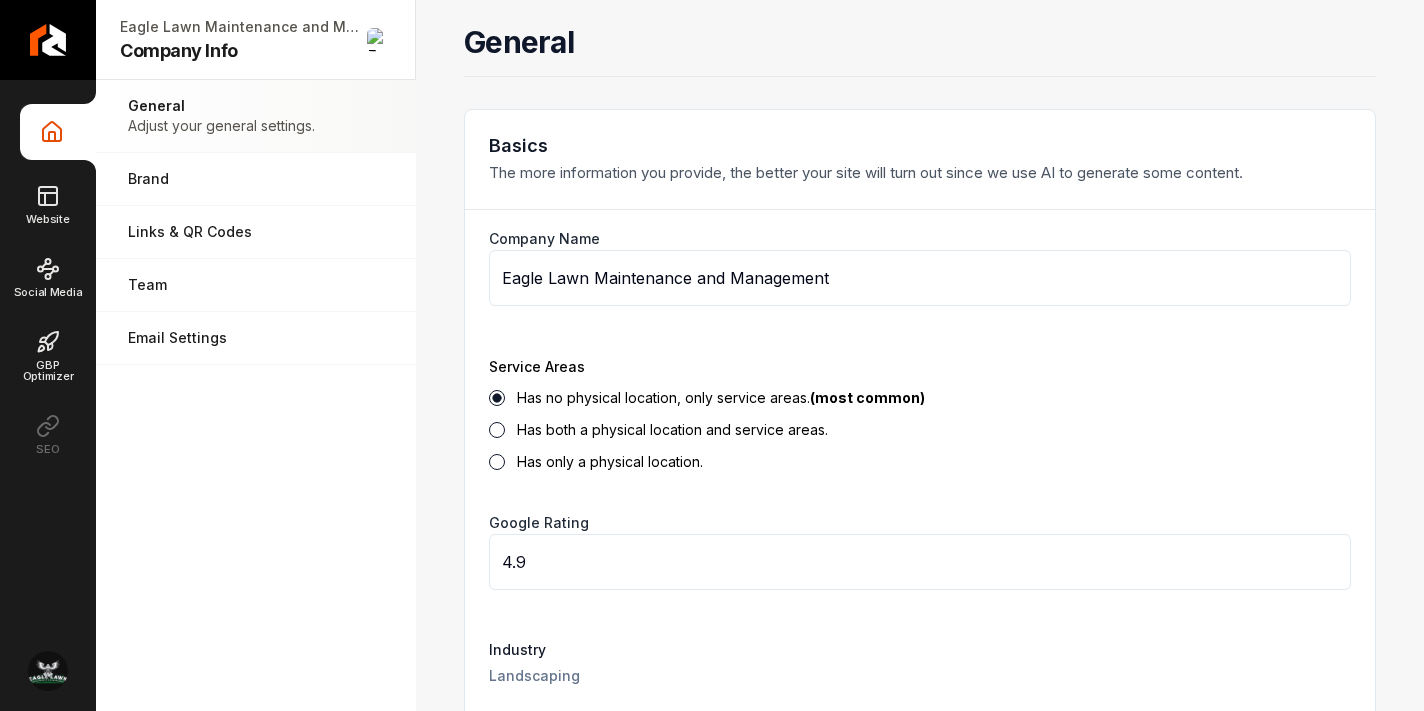 click 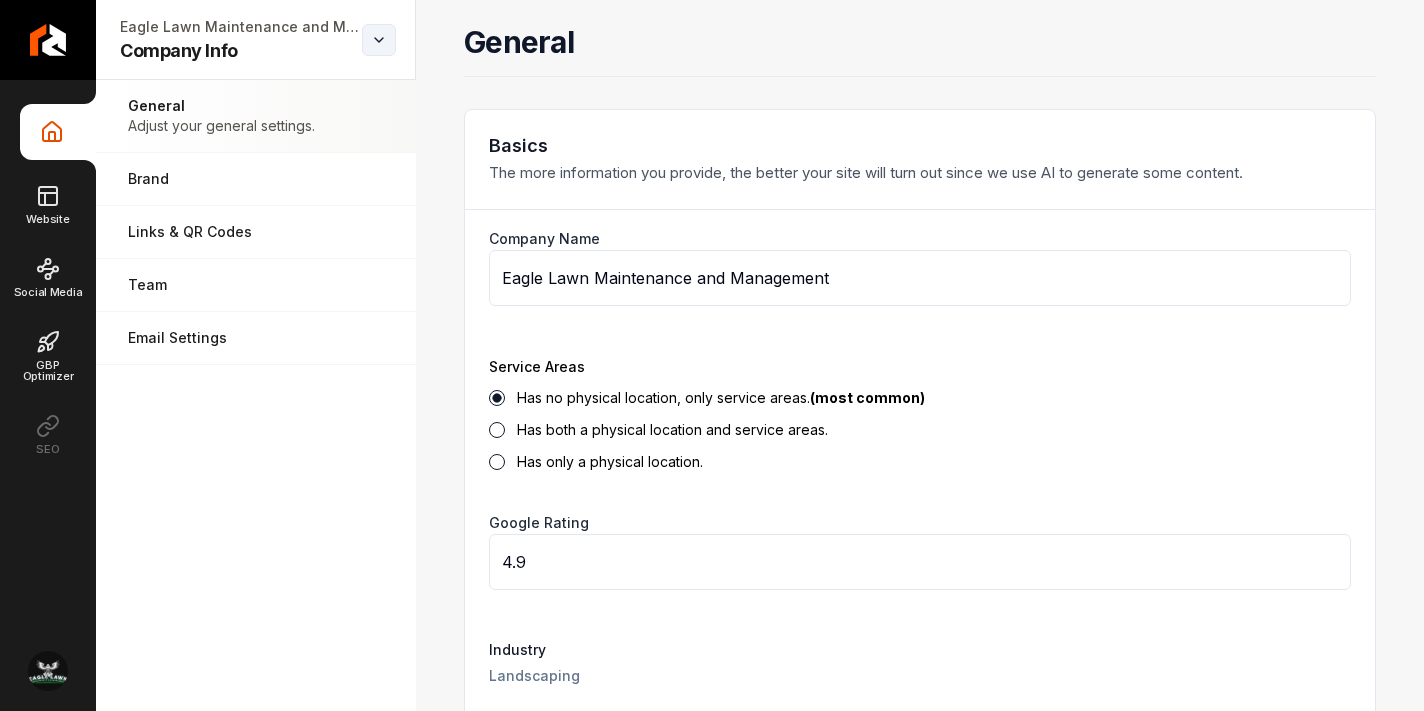 click on "Company Info Website Social Media GBP Optimizer SEO Eagle Lawn Maintenance and Management Company Info Open menu Eagle Lawn Maintenance and Management Company Info General Adjust your general settings. Brand Manage the styles and colors of your business. Links & QR Codes Manage the links and QR codes for your business. Team Manage your team members. Email Settings Manage your email settings. General Basics The more information you provide, the better your site will turn out since we use AI to generate some content. Company Name Eagle Lawn Maintenance and Management Service Areas Has no physical location, only service areas.  (most common) Has both a physical location and service areas.  Has only a physical location. Google Rating 4.9 Industry Landscaping Save Contact Provide essential information about your business or organization's physical location and contact details. Business Phone [PHONE] Business Email [EMAIL] Show Availability Your hours of operation will be shown. monday tuesday" at bounding box center [712, 355] 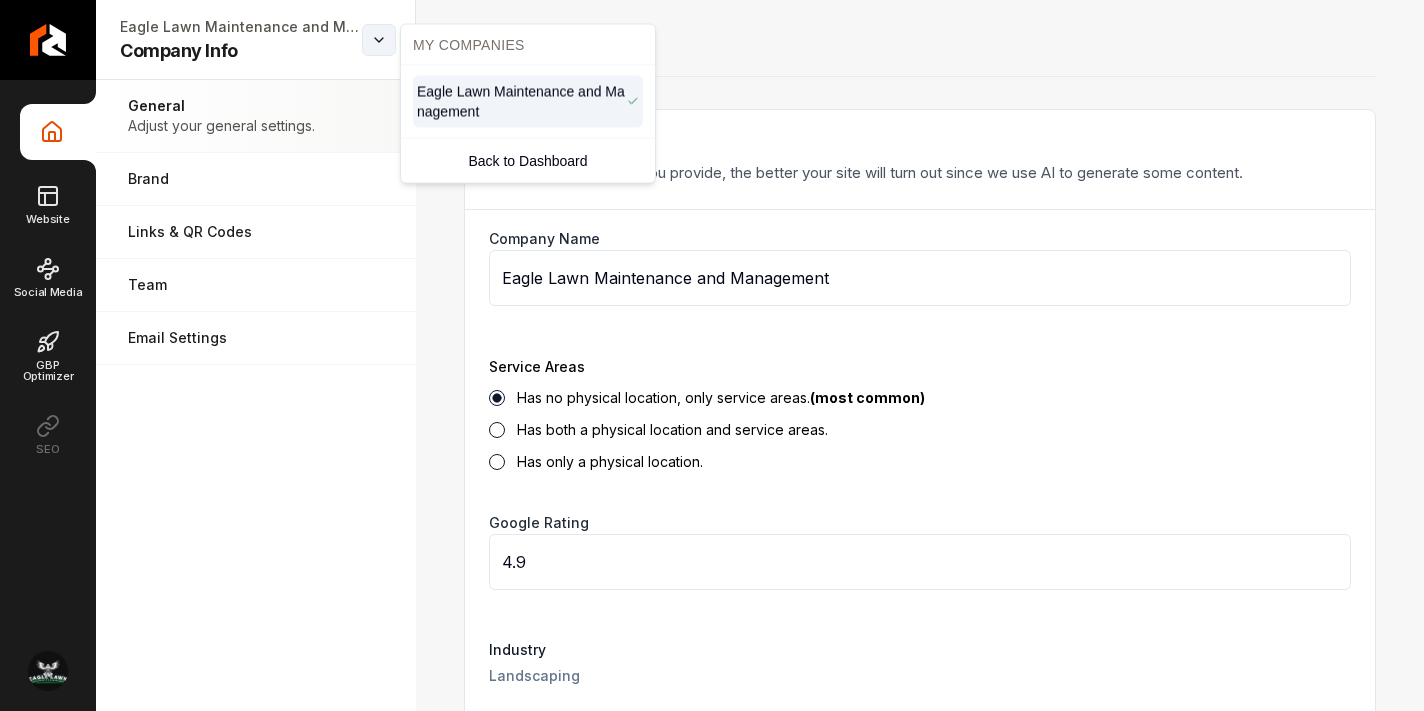 click on "Company Info Website Social Media GBP Optimizer SEO Eagle Lawn Maintenance and Management Company Info Open menu Eagle Lawn Maintenance and Management Company Info General Adjust your general settings. Brand Manage the styles and colors of your business. Links & QR Codes Manage the links and QR codes for your business. Team Manage your team members. Email Settings Manage your email settings. General Basics The more information you provide, the better your site will turn out since we use AI to generate some content. Company Name Eagle Lawn Maintenance and Management Service Areas Has no physical location, only service areas.  (most common) Has both a physical location and service areas.  Has only a physical location. Google Rating 4.9 Industry Landscaping Save Contact Provide essential information about your business or organization's physical location and contact details. Business Phone [PHONE] Business Email [EMAIL] Show Availability Your hours of operation will be shown. monday tuesday" at bounding box center (712, 355) 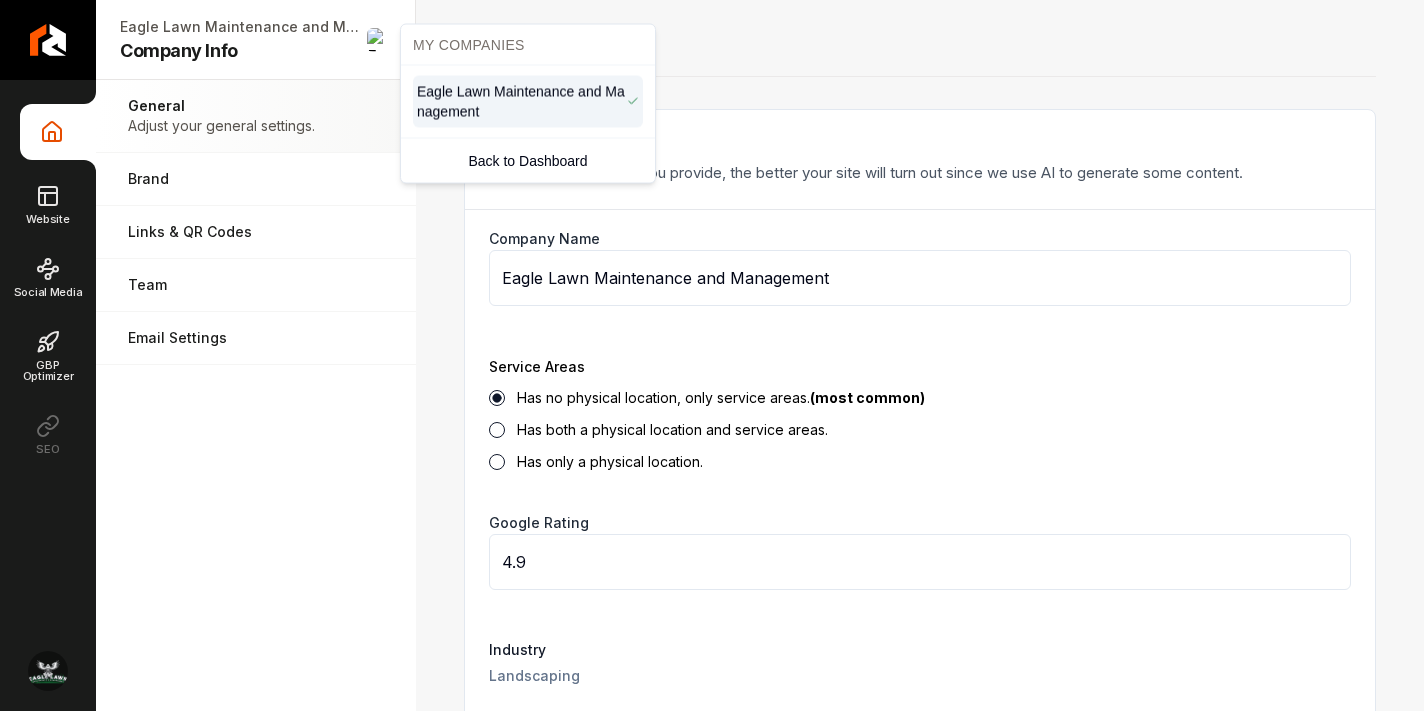 click on "Company Info Website Social Media GBP Optimizer SEO Eagle Lawn Maintenance and Management Company Info Open menu Eagle Lawn Maintenance and Management Company Info General Adjust your general settings. Brand Manage the styles and colors of your business. Links & QR Codes Manage the links and QR codes for your business. Team Manage your team members. Email Settings Manage your email settings. General Basics The more information you provide, the better your site will turn out since we use AI to generate some content. Company Name Eagle Lawn Maintenance and Management Service Areas Has no physical location, only service areas.  (most common) Has both a physical location and service areas.  Has only a physical location. Google Rating 4.9 Industry Landscaping Save Contact Provide essential information about your business or organization's physical location and contact details. Business Phone [PHONE] Business Email [EMAIL] Show Availability Your hours of operation will be shown. monday tuesday" at bounding box center [712, 355] 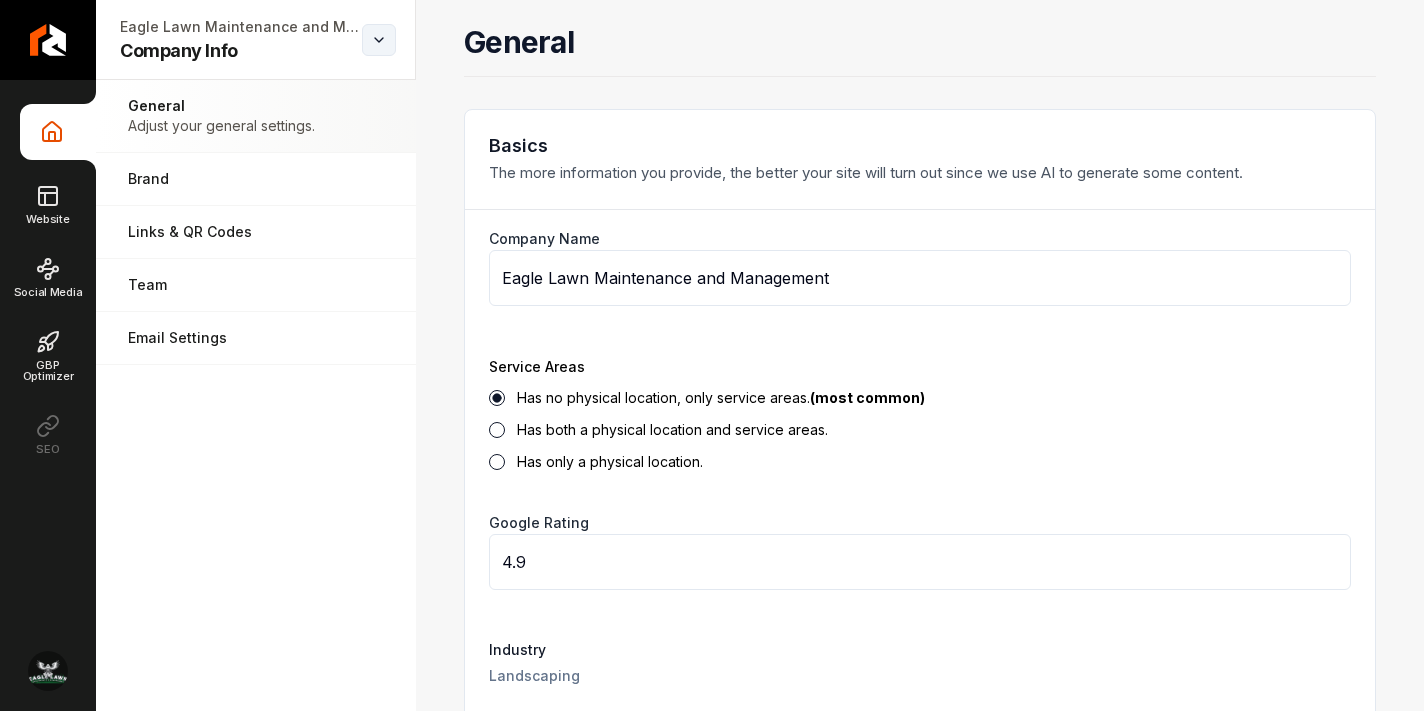 click on "Company Info Website Social Media GBP Optimizer SEO Eagle Lawn Maintenance and Management Company Info Open menu Eagle Lawn Maintenance and Management Company Info General Adjust your general settings. Brand Manage the styles and colors of your business. Links & QR Codes Manage the links and QR codes for your business. Team Manage your team members. Email Settings Manage your email settings. General Basics The more information you provide, the better your site will turn out since we use AI to generate some content. Company Name Eagle Lawn Maintenance and Management Service Areas Has no physical location, only service areas.  (most common) Has both a physical location and service areas.  Has only a physical location. Google Rating 4.9 Industry Landscaping Save Contact Provide essential information about your business or organization's physical location and contact details. Business Phone [PHONE] Business Email [EMAIL] Show Availability Your hours of operation will be shown. monday tuesday" at bounding box center (712, 355) 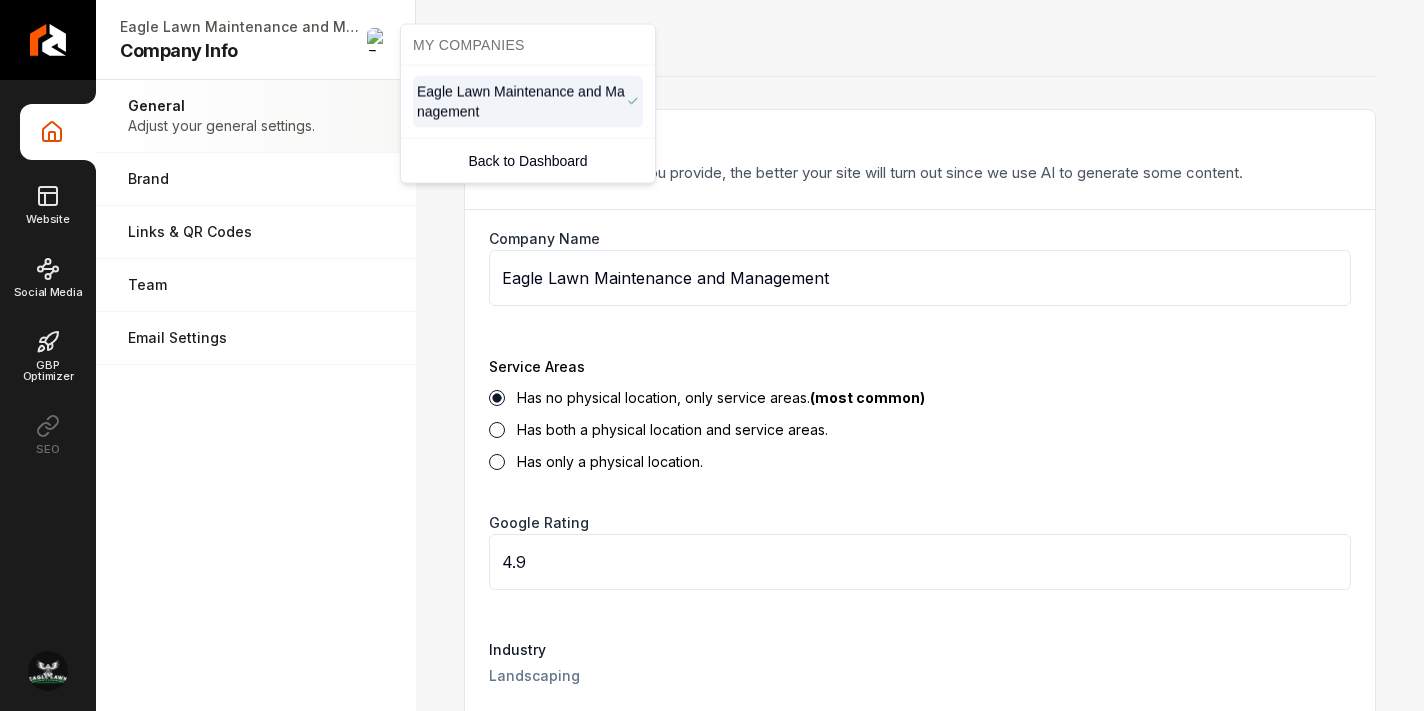 click on "Eagle Lawn Maintenance and Management" at bounding box center [522, 102] 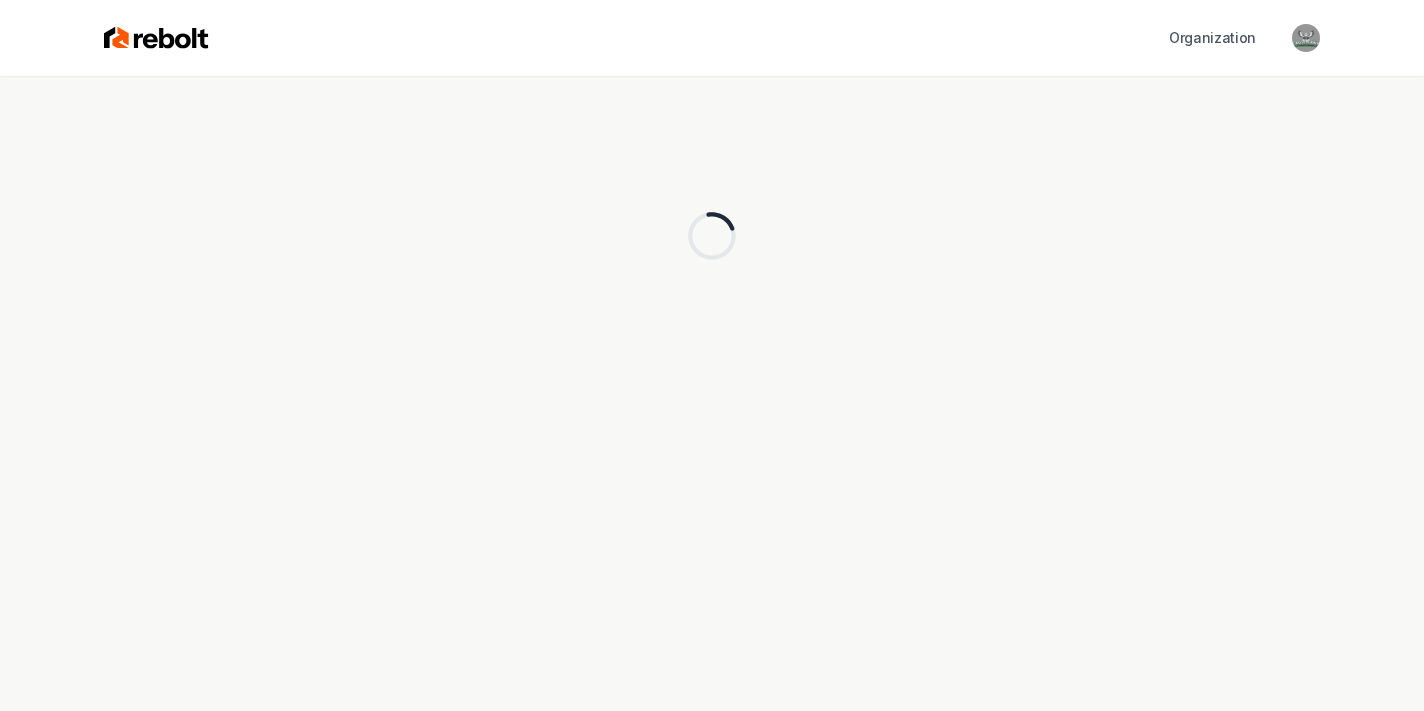 scroll, scrollTop: 0, scrollLeft: 0, axis: both 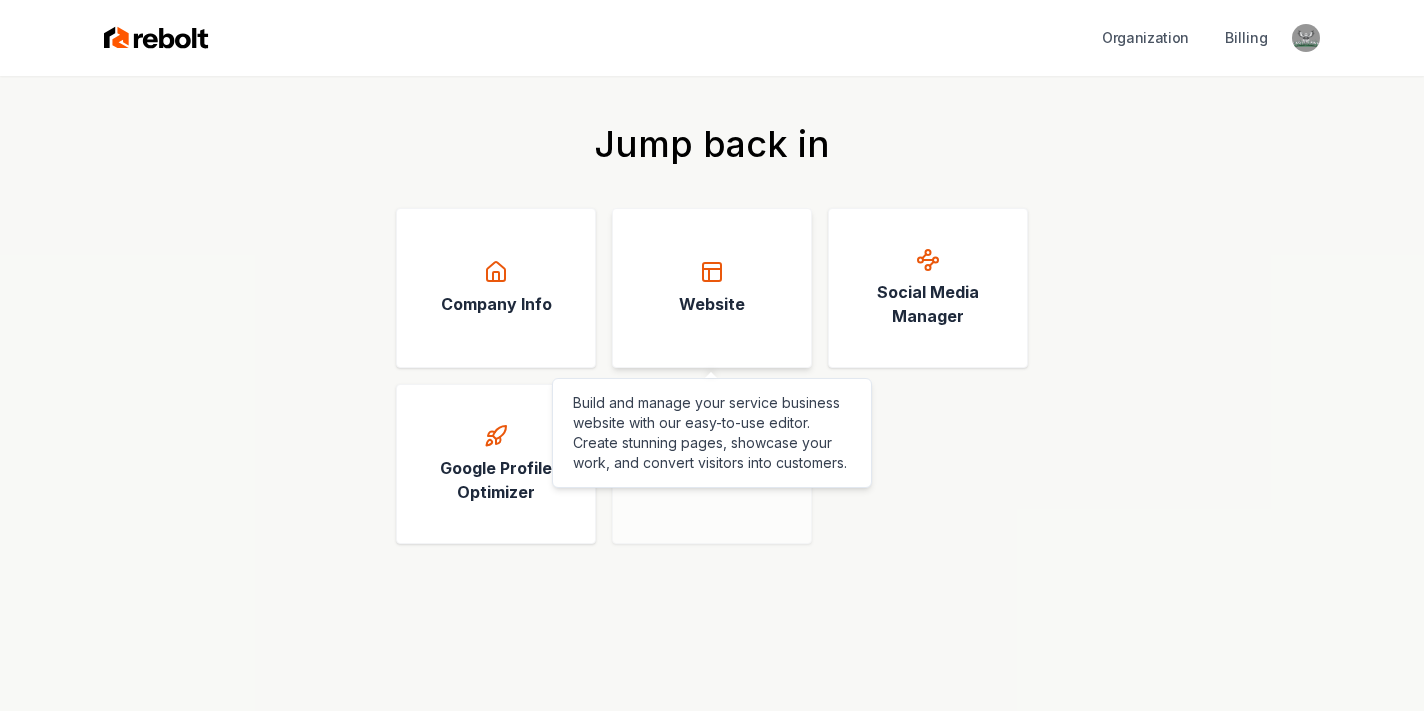 click on "Website" at bounding box center [712, 304] 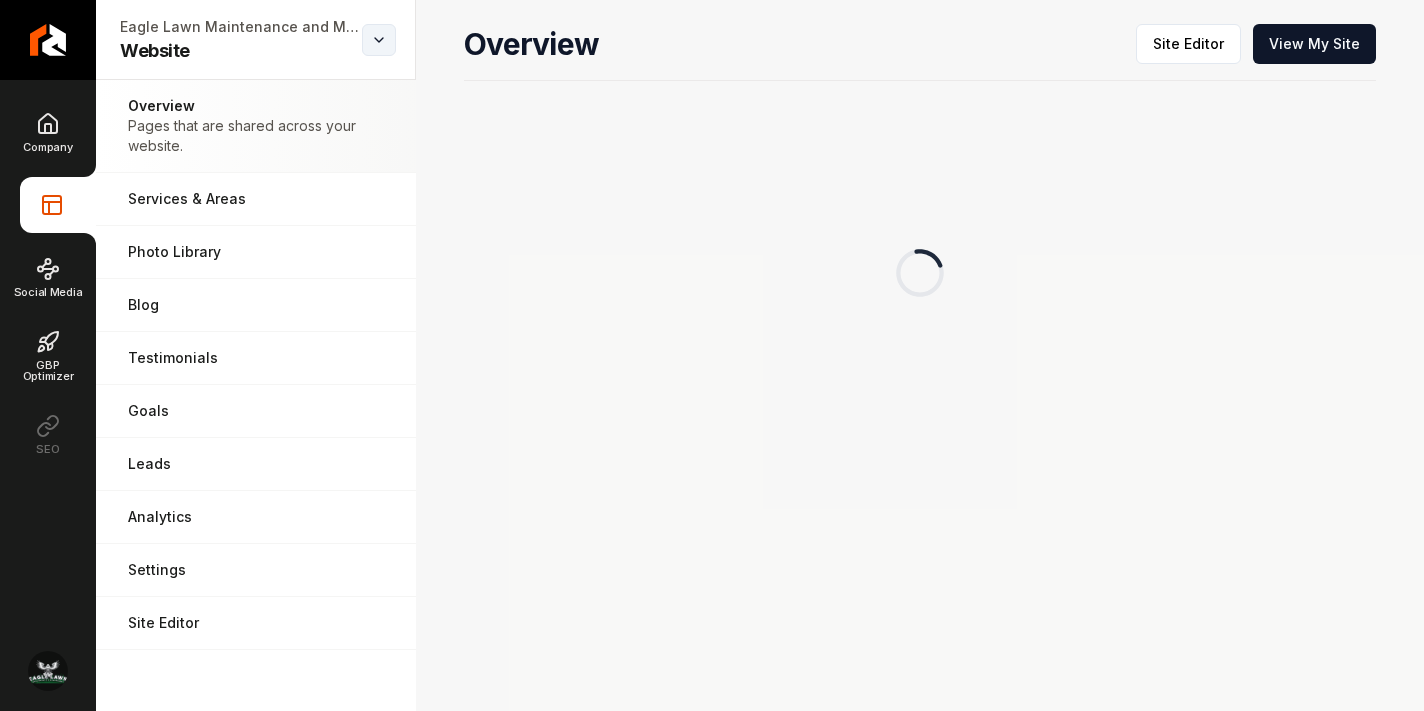 click on "Company Website Social Media GBP Optimizer SEO Eagle Lawn Maintenance and Management Website Open menu Eagle Lawn Maintenance and Management Website Overview Pages that are shared across your website. Services & Areas Adjust your services and areas of expertise. Photo Library Manage the media for your website. Blog Demonstrate your work via blog posts & project pages. Testimonials Demonstrate social proof via testimonials. Goals Set your goals and track your progress. Leads All of the leads that have come in through your website. Analytics Get an idea of your visitor count and what CTAs they clicked. Settings Adjust your domain, scripts, redirects, and more. Site Editor Edit your website with our easy-to-use editor. Overview Site Editor View My Site Loading... /dashboard/sites/[UUID]/overview" at bounding box center [712, 355] 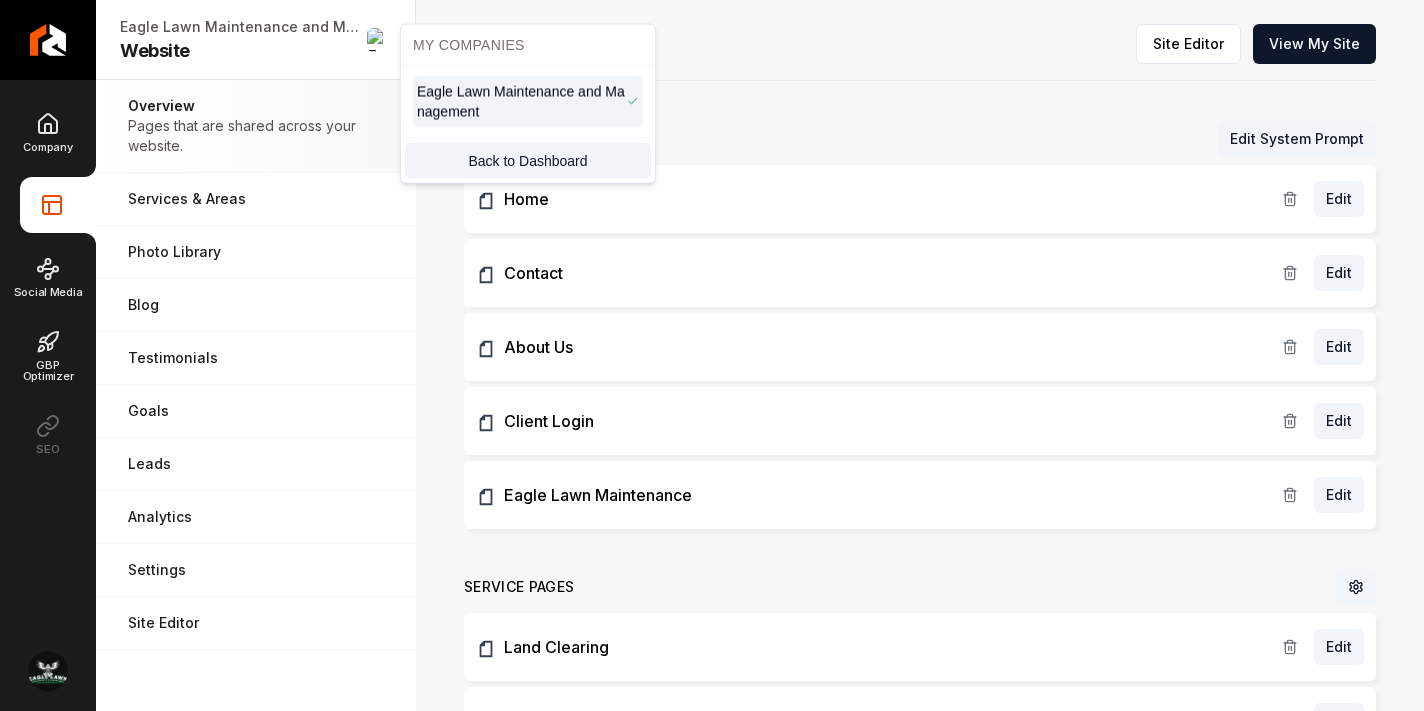 click on "Back to Dashboard" at bounding box center (528, 161) 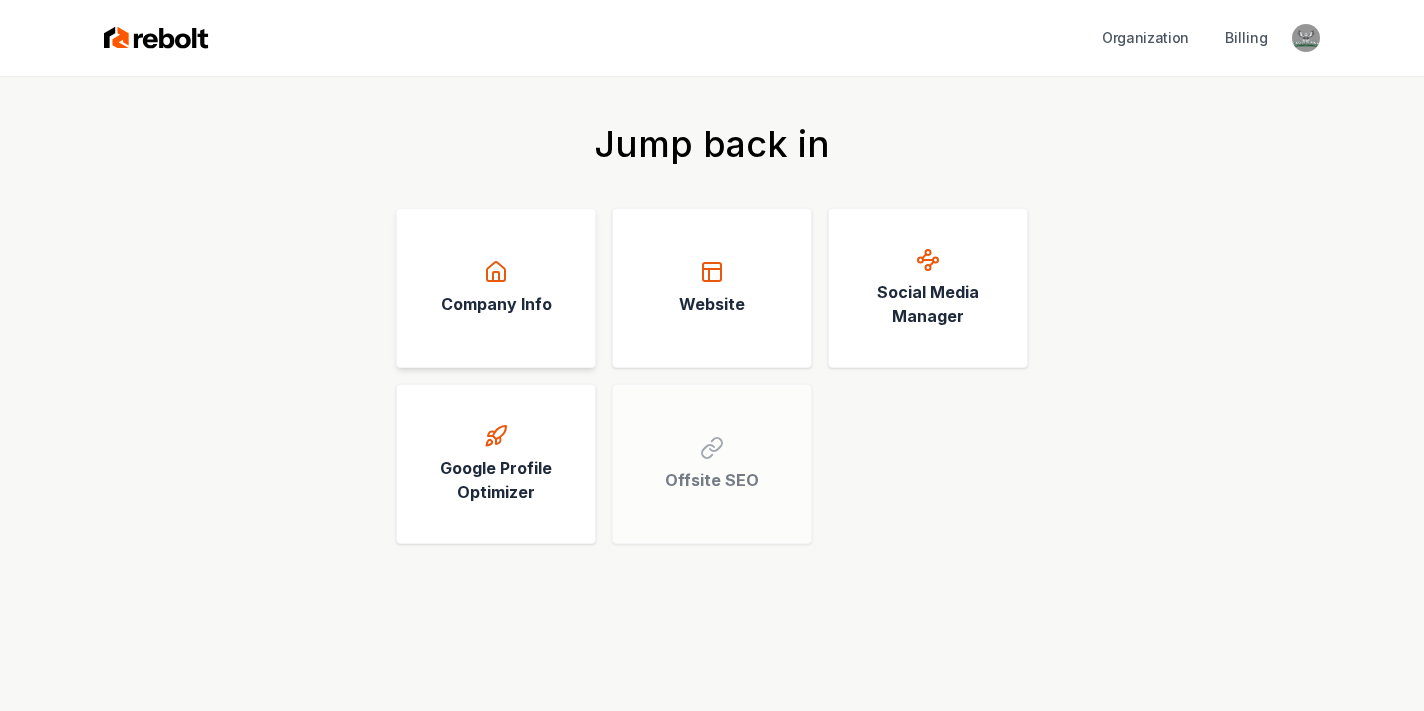 click on "Company Info" at bounding box center [496, 304] 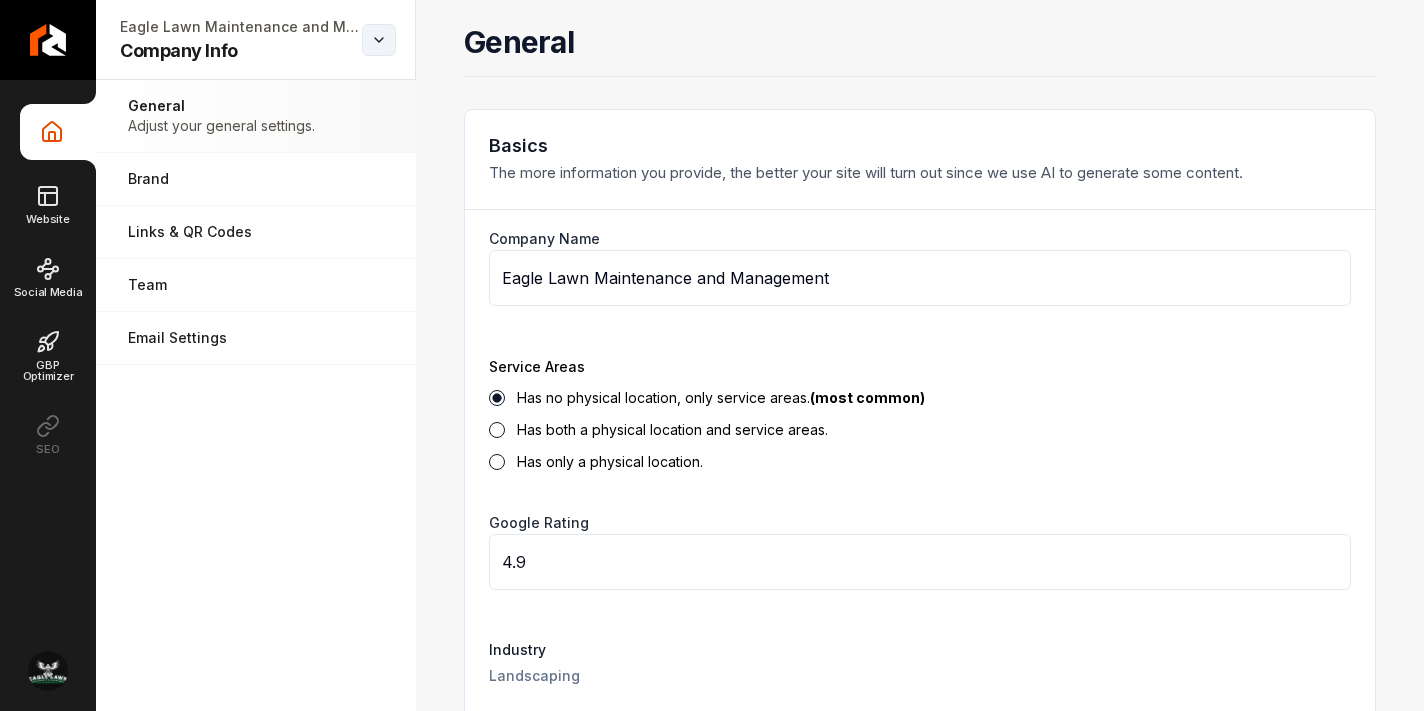 click on "Company Info Website Social Media GBP Optimizer SEO Eagle Lawn Maintenance and Management Company Info Open menu Eagle Lawn Maintenance and Management Company Info General Adjust your general settings. Brand Manage the styles and colors of your business. Links & QR Codes Manage the links and QR codes for your business. Team Manage your team members. Email Settings Manage your email settings. General Basics The more information you provide, the better your site will turn out since we use AI to generate some content. Company Name Eagle Lawn Maintenance and Management Service Areas Has no physical location, only service areas.  (most common) Has both a physical location and service areas.  Has only a physical location. Google Rating 4.9 Industry Landscaping Save Contact Provide essential information about your business or organization's physical location and contact details. Business Phone [PHONE] Business Email [EMAIL] Show Availability Your hours of operation will be shown. monday tuesday" at bounding box center (712, 355) 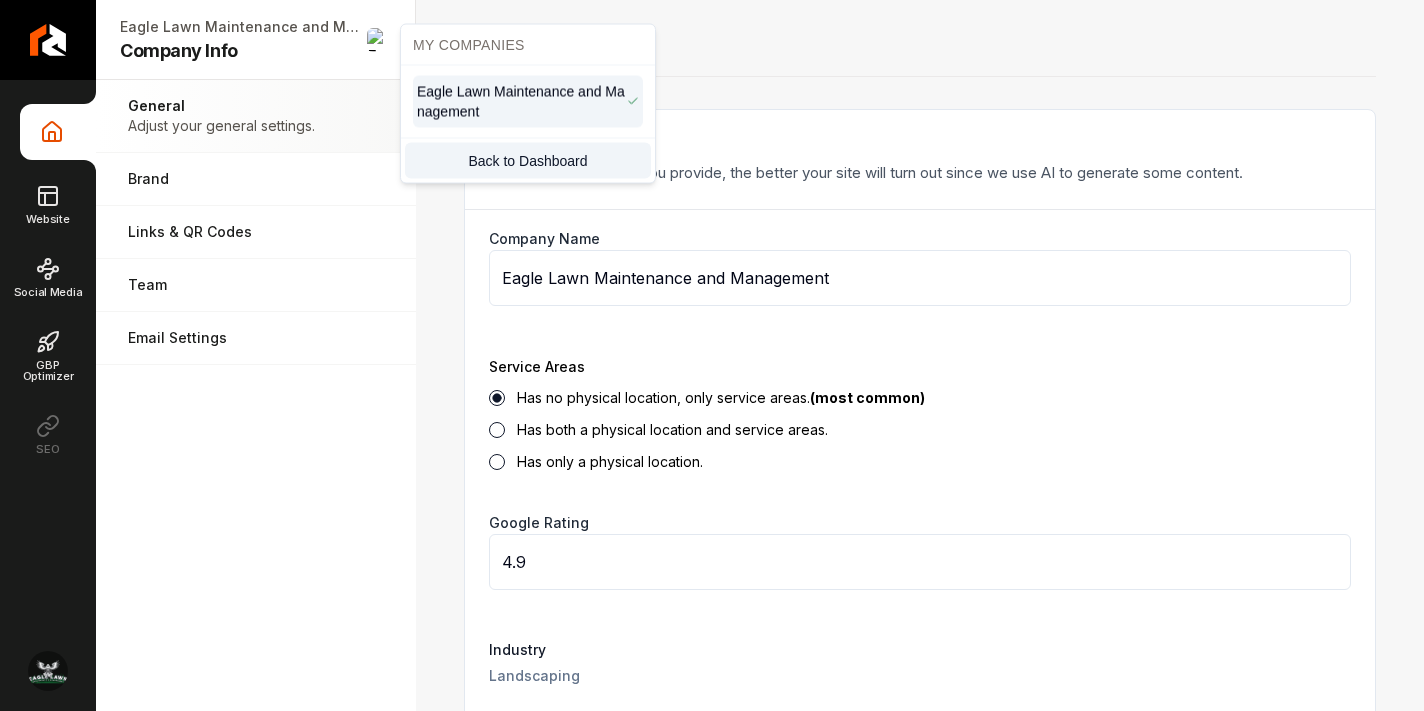 click on "Back to Dashboard" at bounding box center (528, 161) 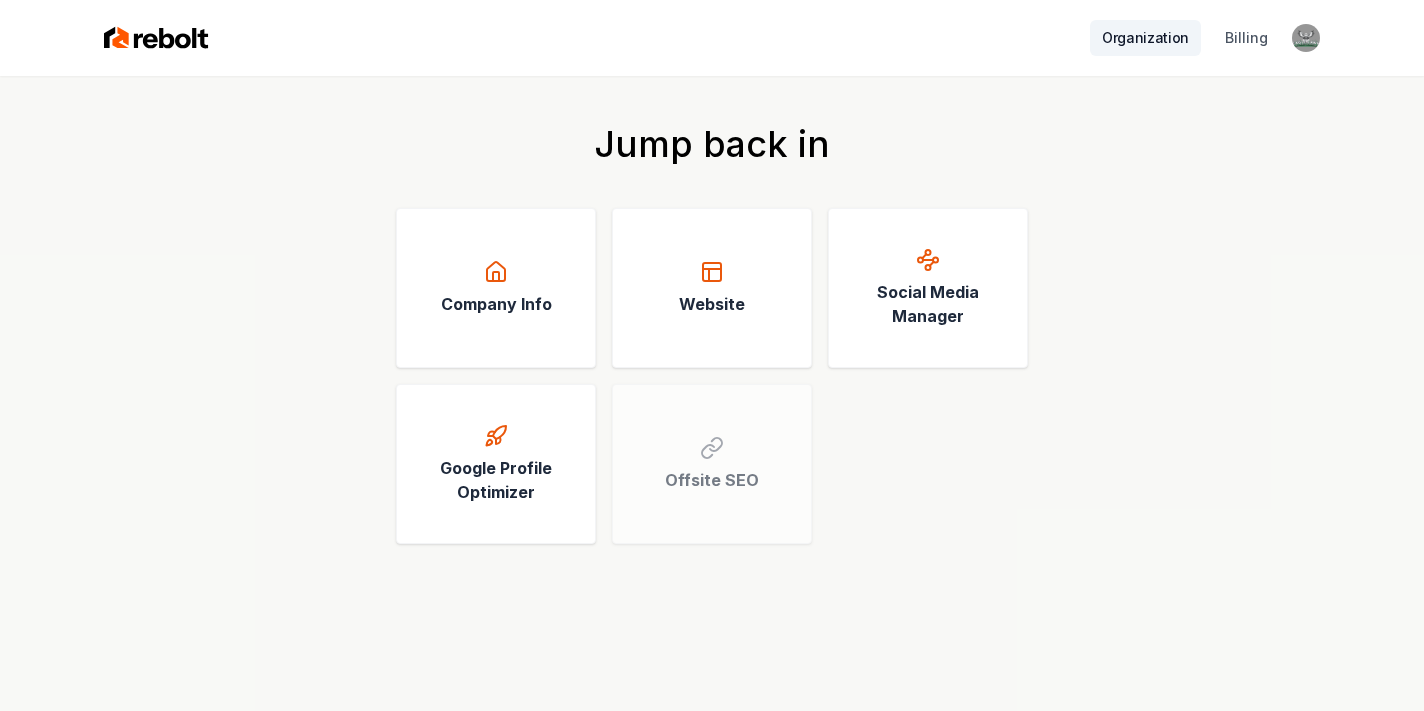 click on "Organization" at bounding box center (1145, 38) 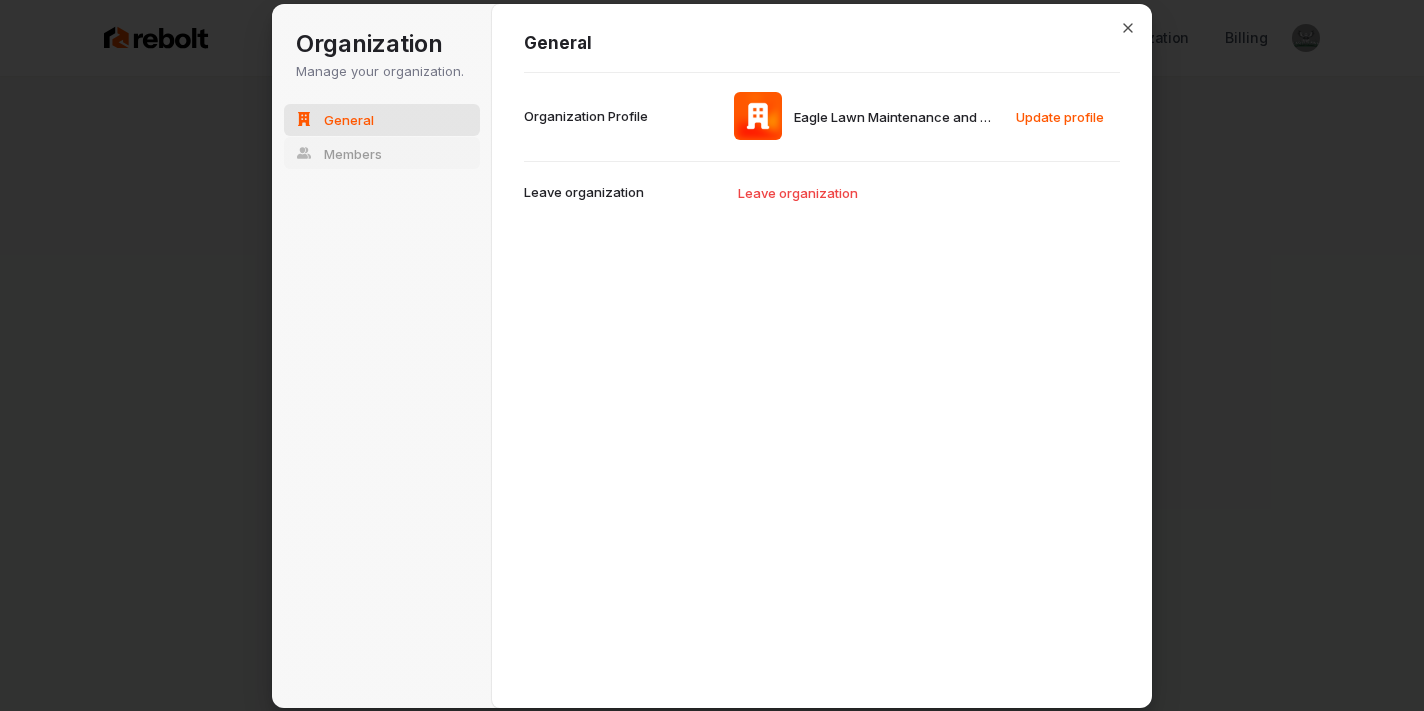 click on "Members" at bounding box center (382, 153) 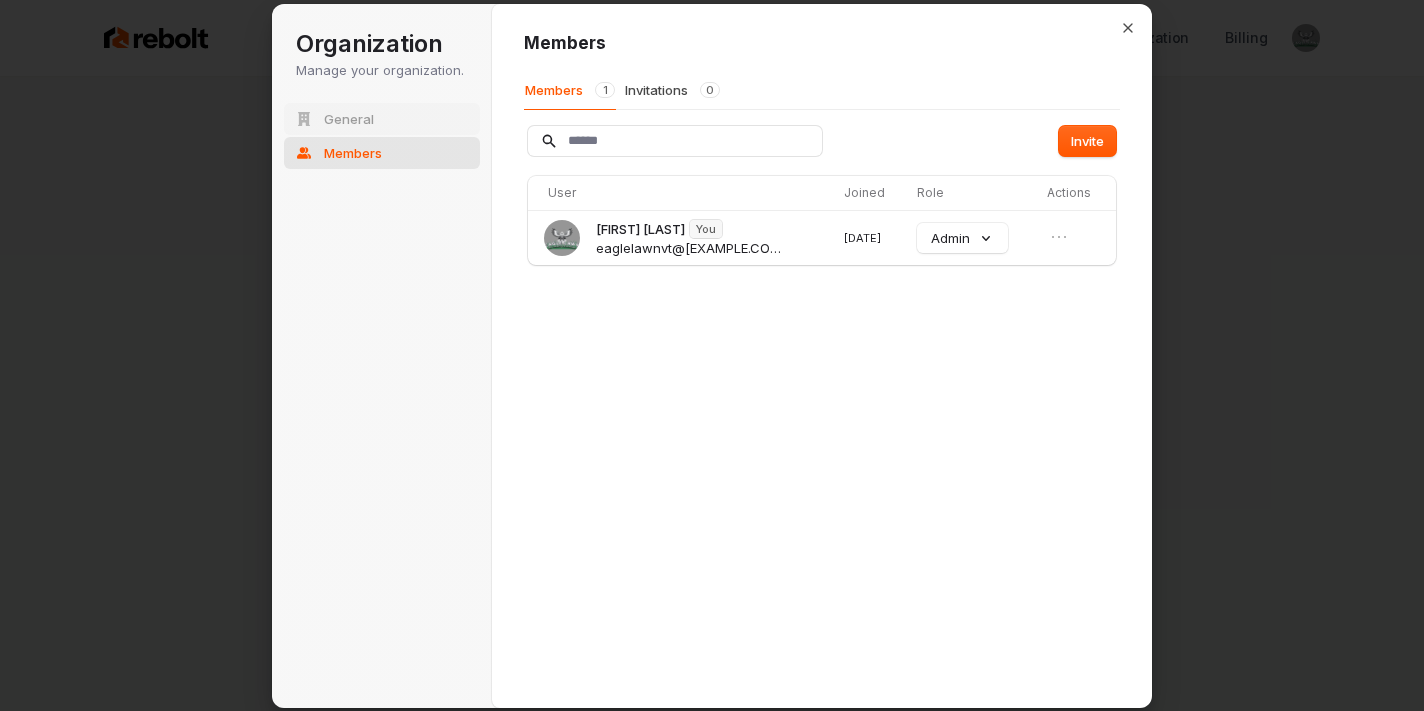 click on "General" at bounding box center [382, 119] 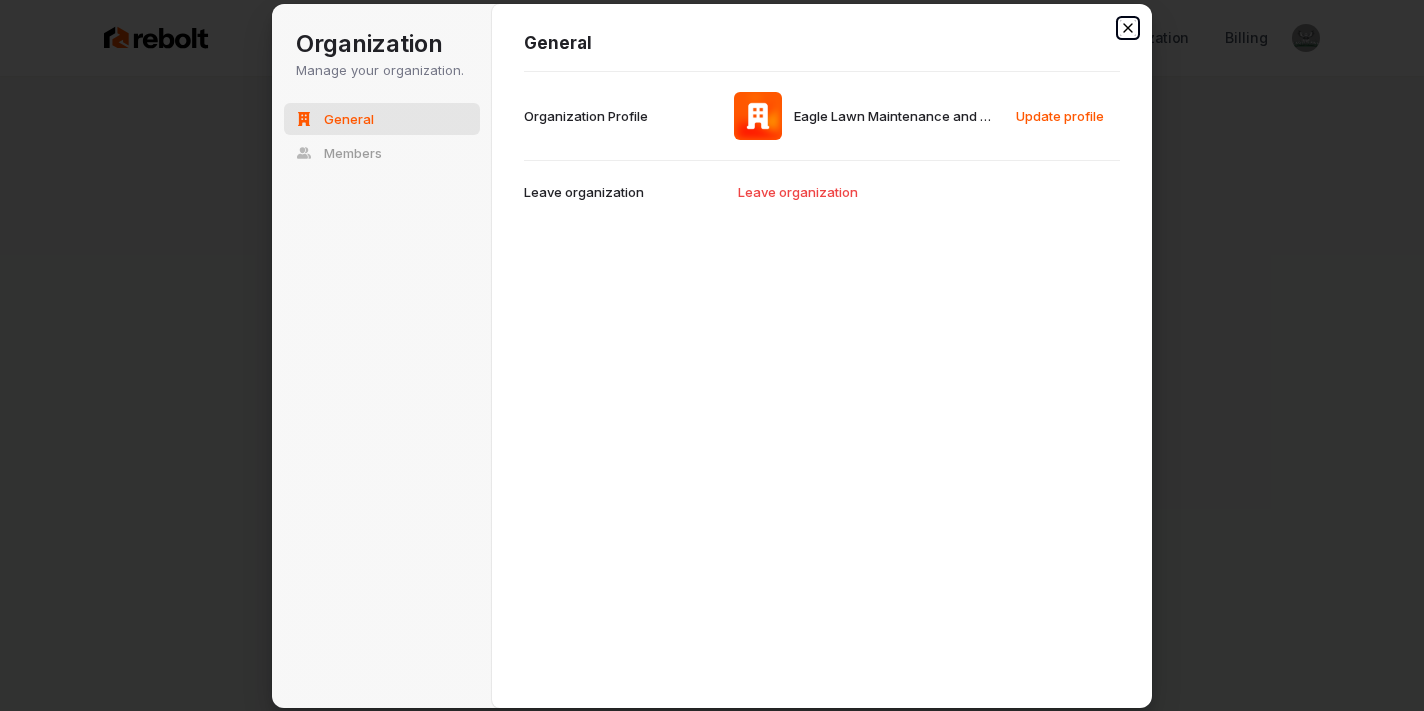 click 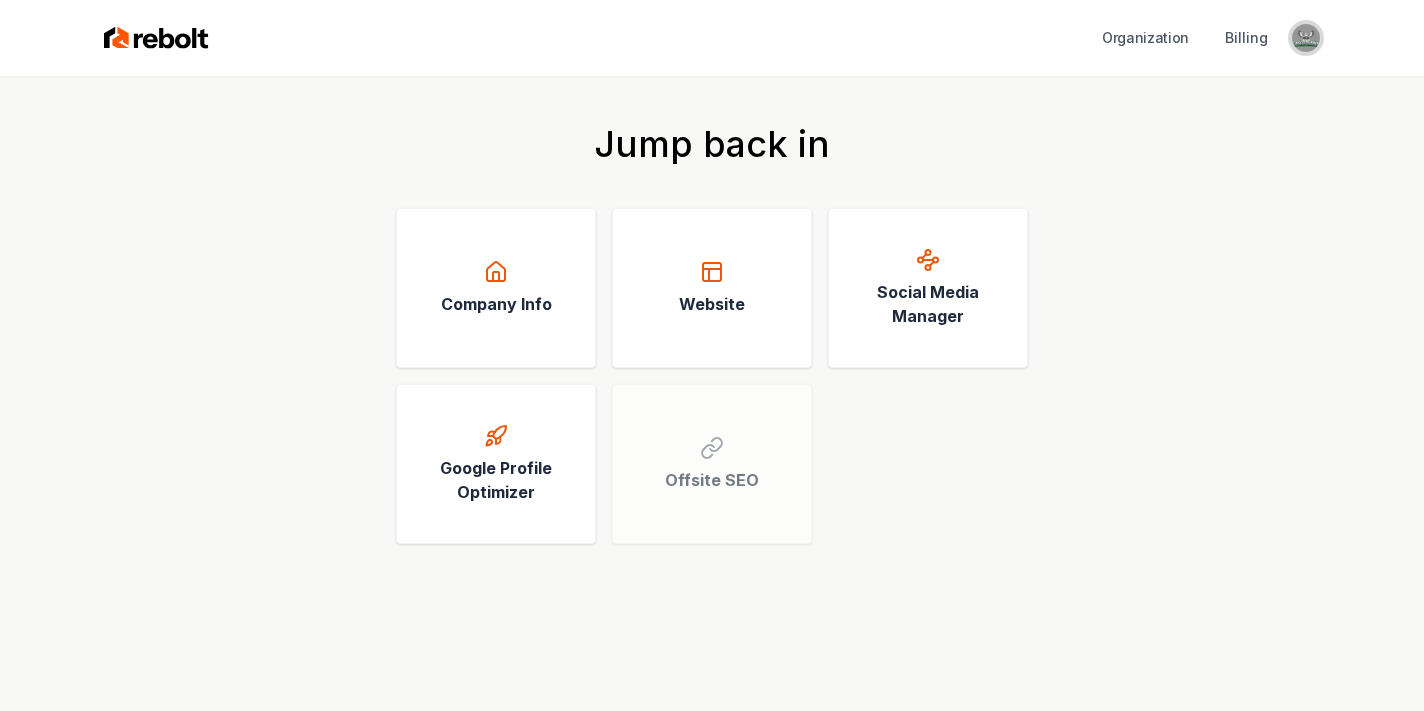 click at bounding box center (1306, 38) 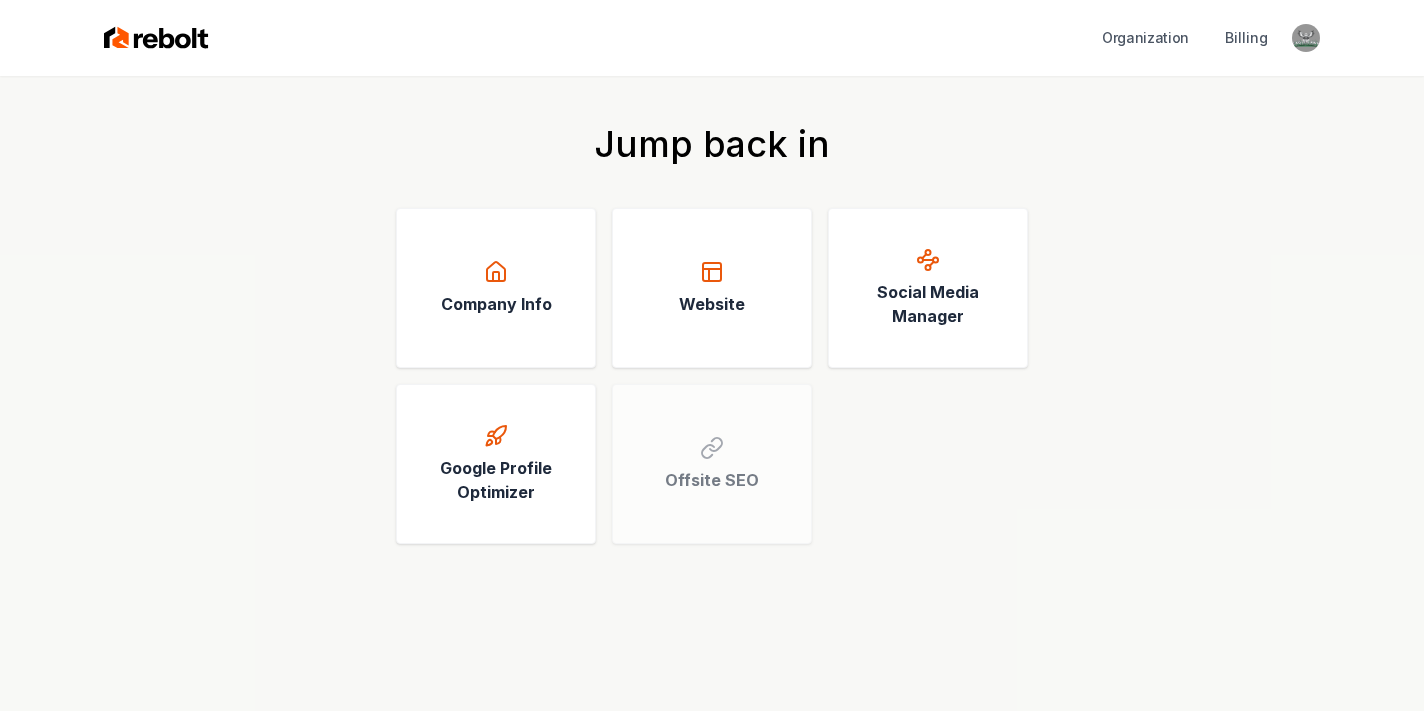 click on "Billing" at bounding box center (1246, 38) 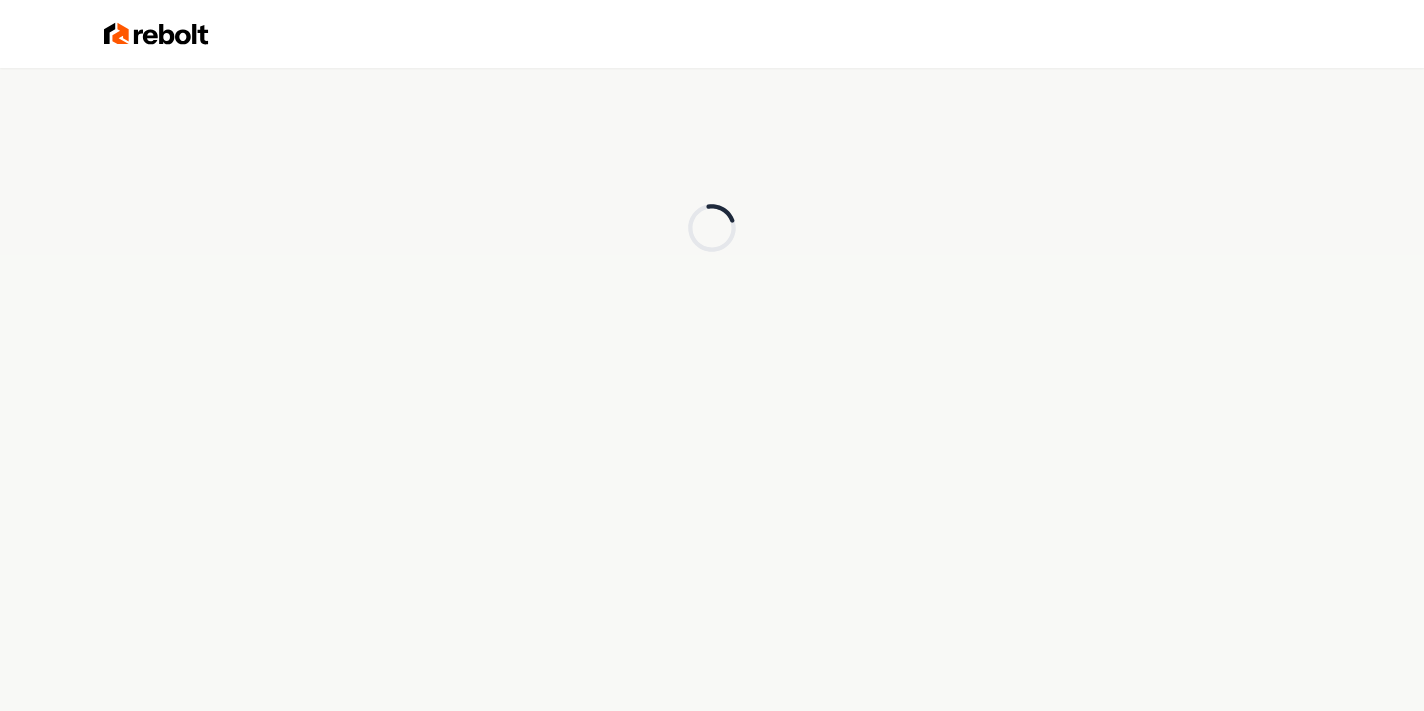 scroll, scrollTop: 0, scrollLeft: 0, axis: both 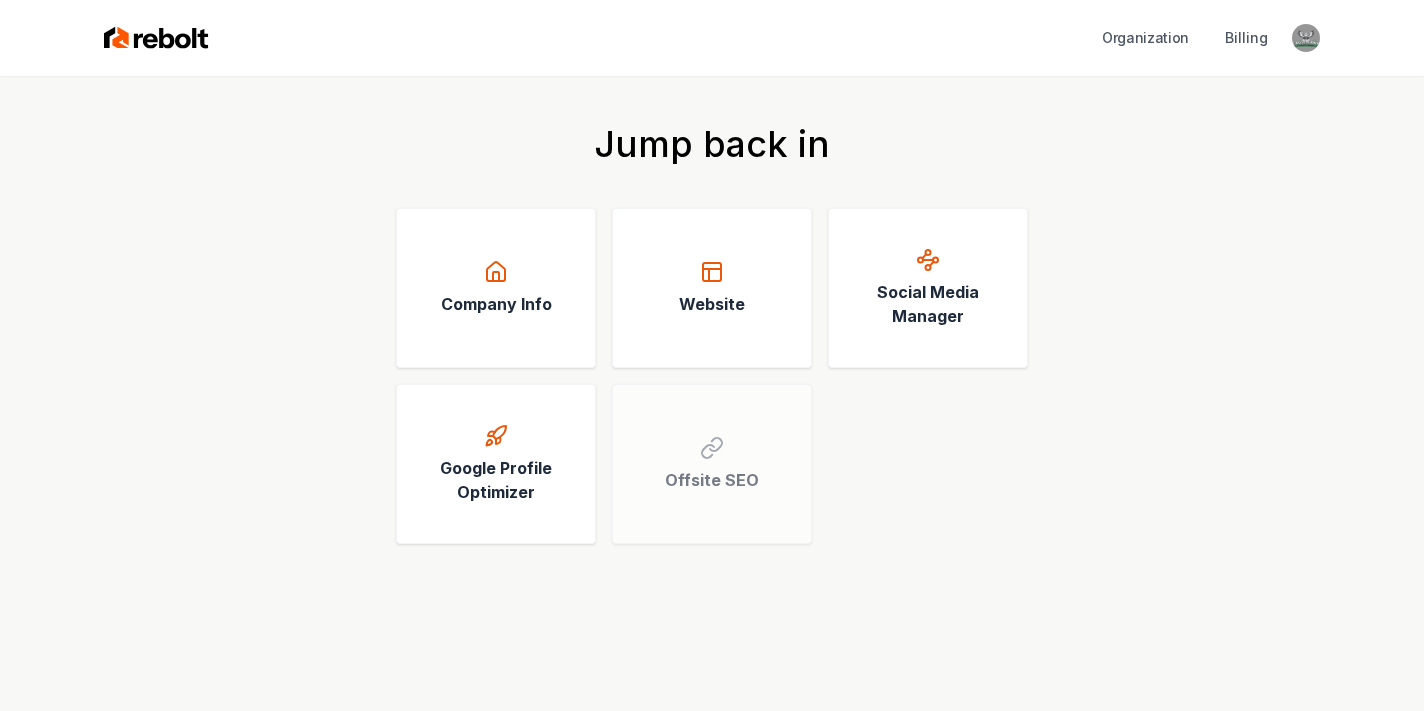 click at bounding box center (156, 38) 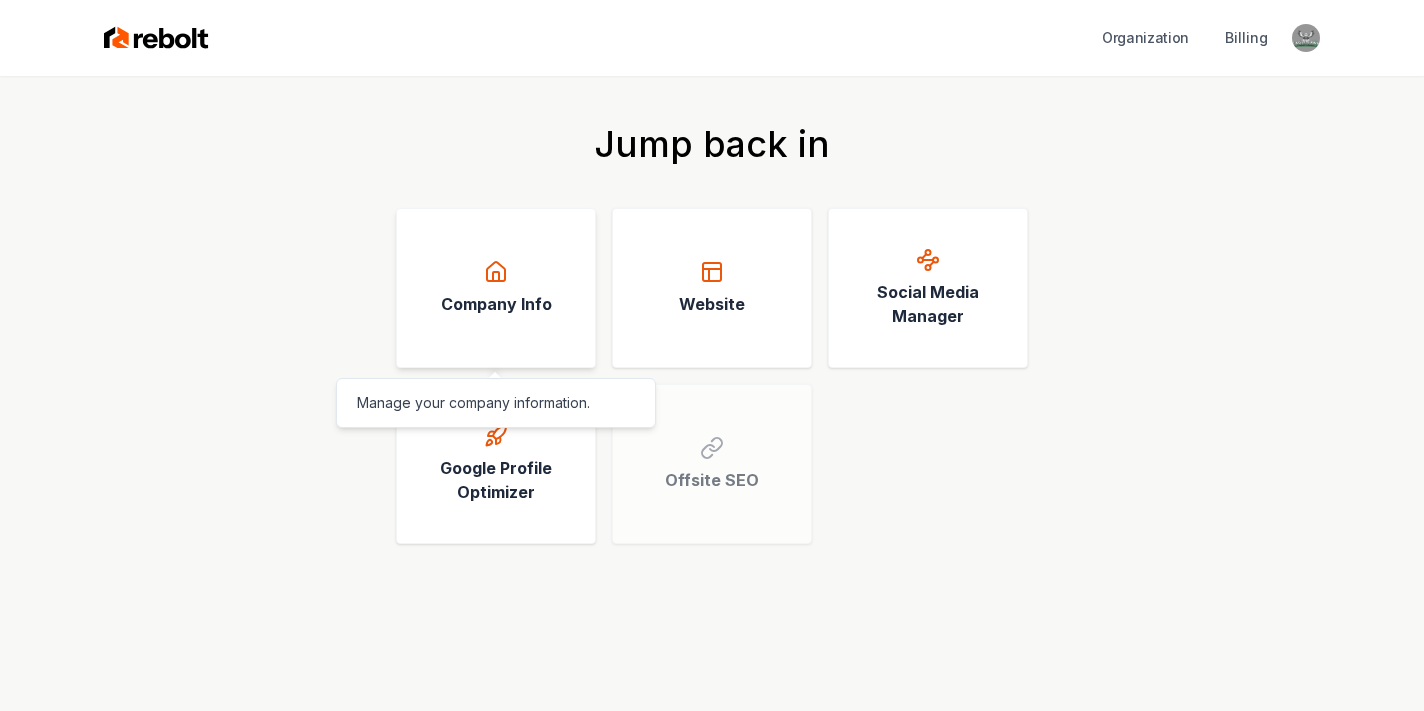 click on "Company Info" at bounding box center (496, 288) 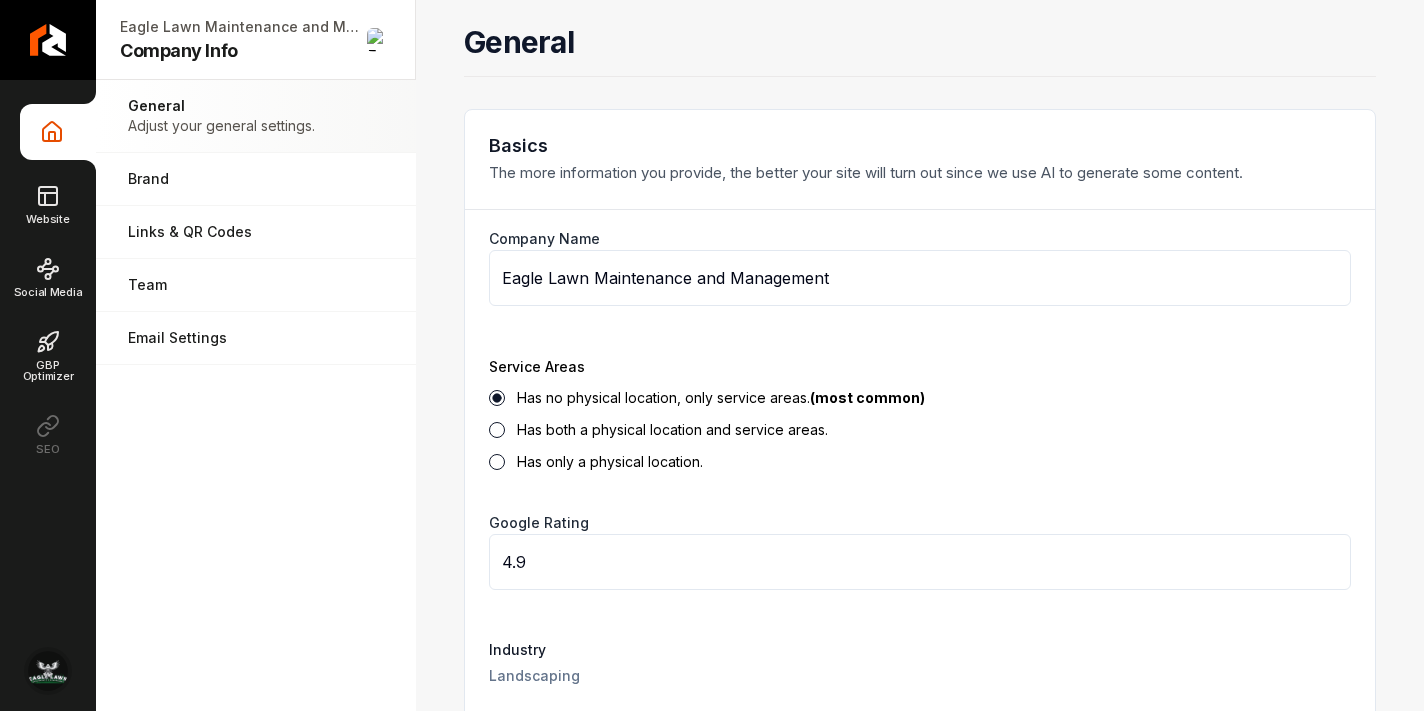 click at bounding box center (48, 671) 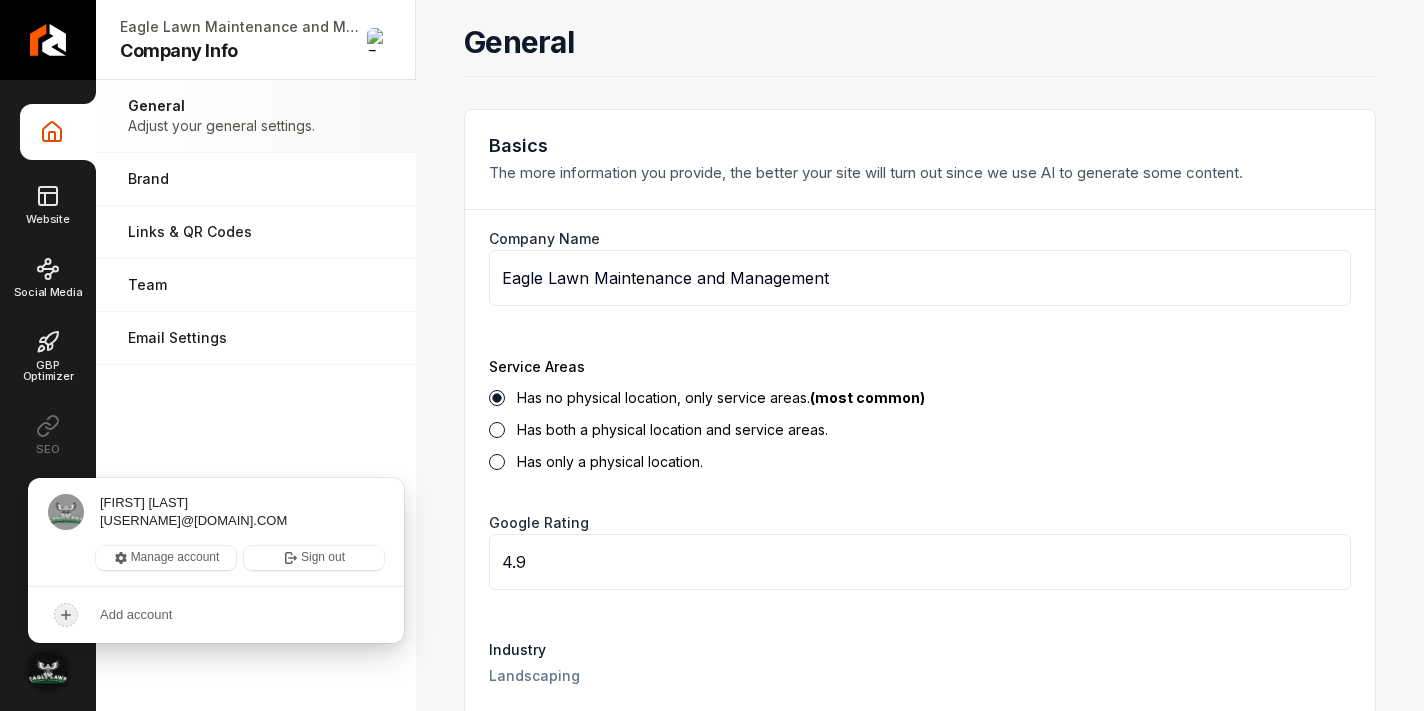 click at bounding box center [48, 671] 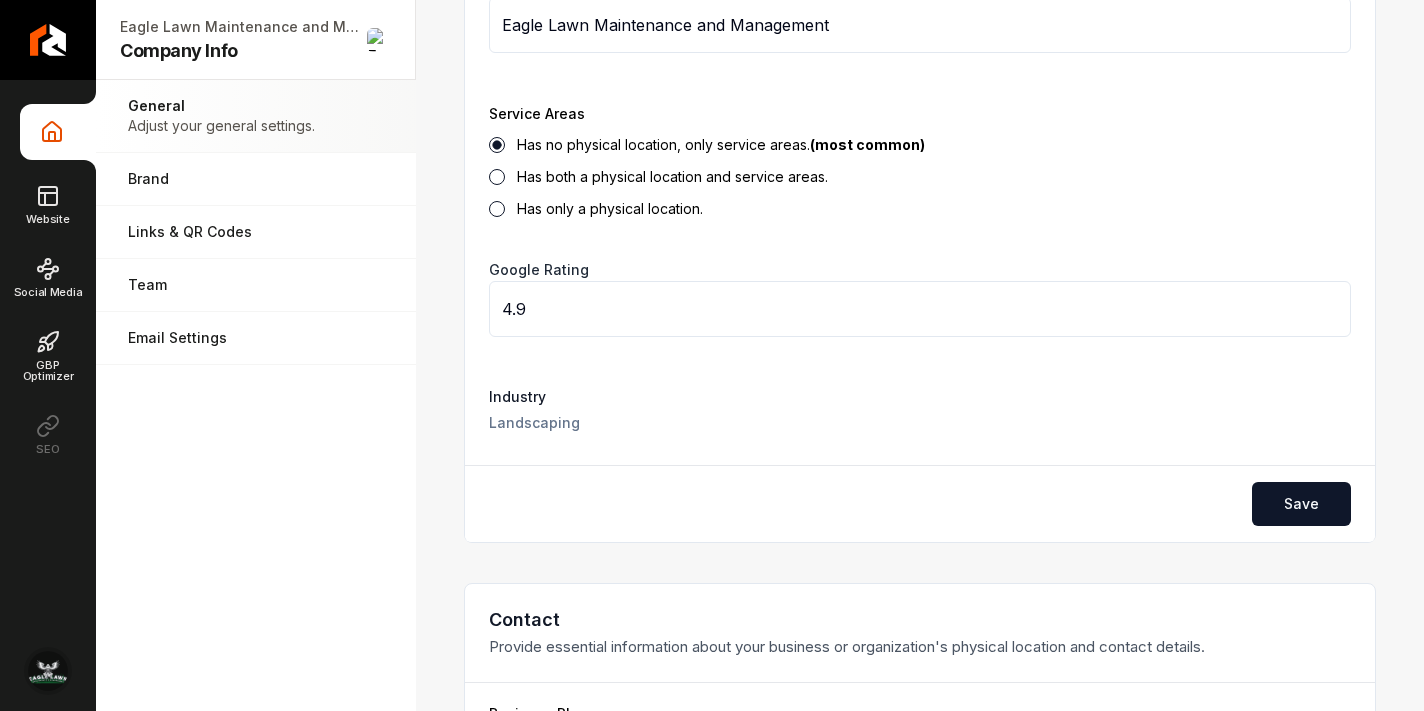 scroll, scrollTop: 0, scrollLeft: 0, axis: both 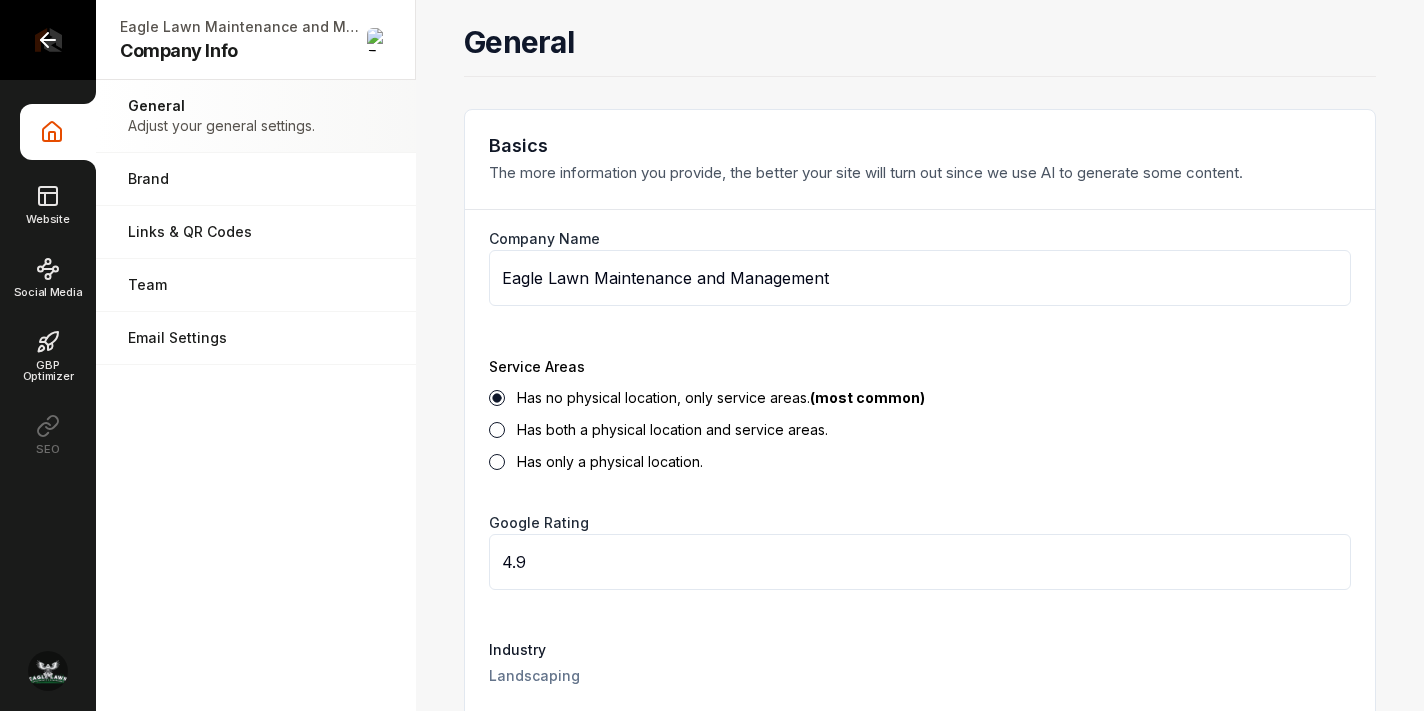 click at bounding box center [48, 40] 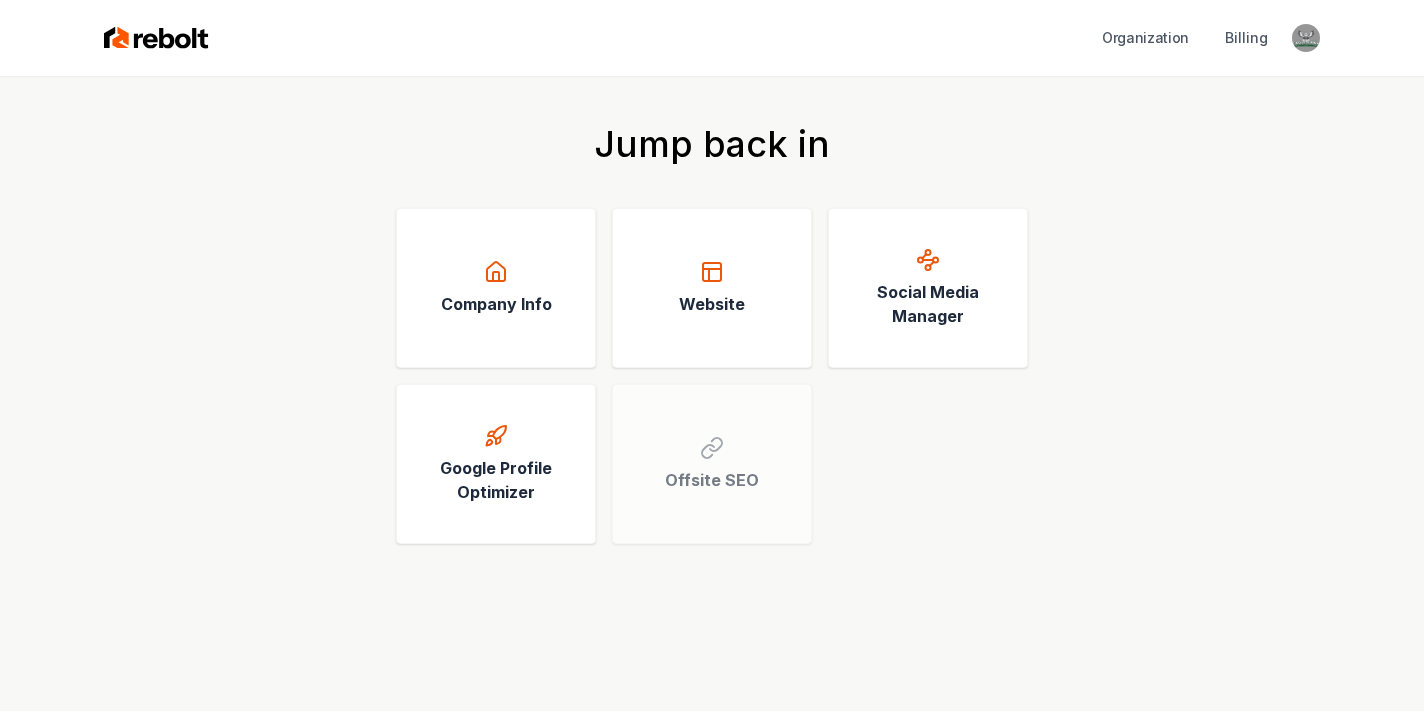 click on "Organization Billing" at bounding box center [712, 38] 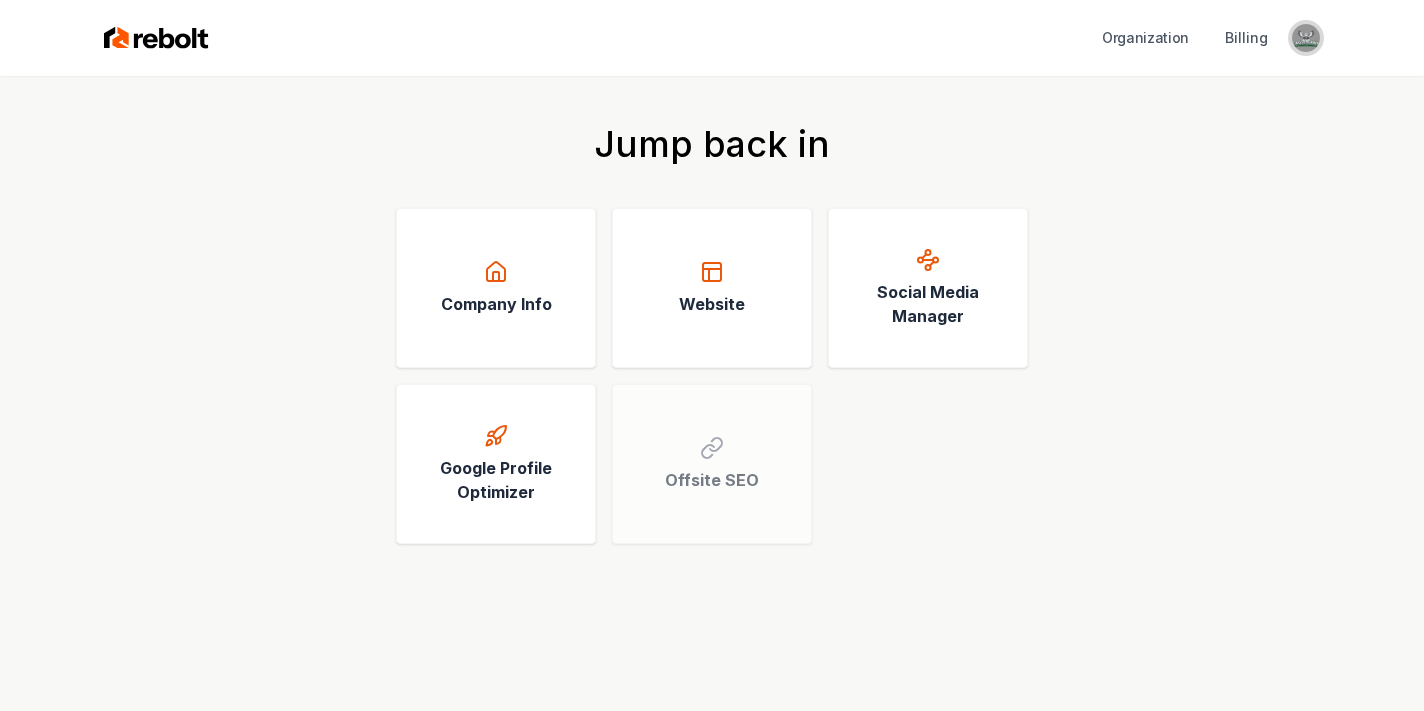 click at bounding box center (1306, 38) 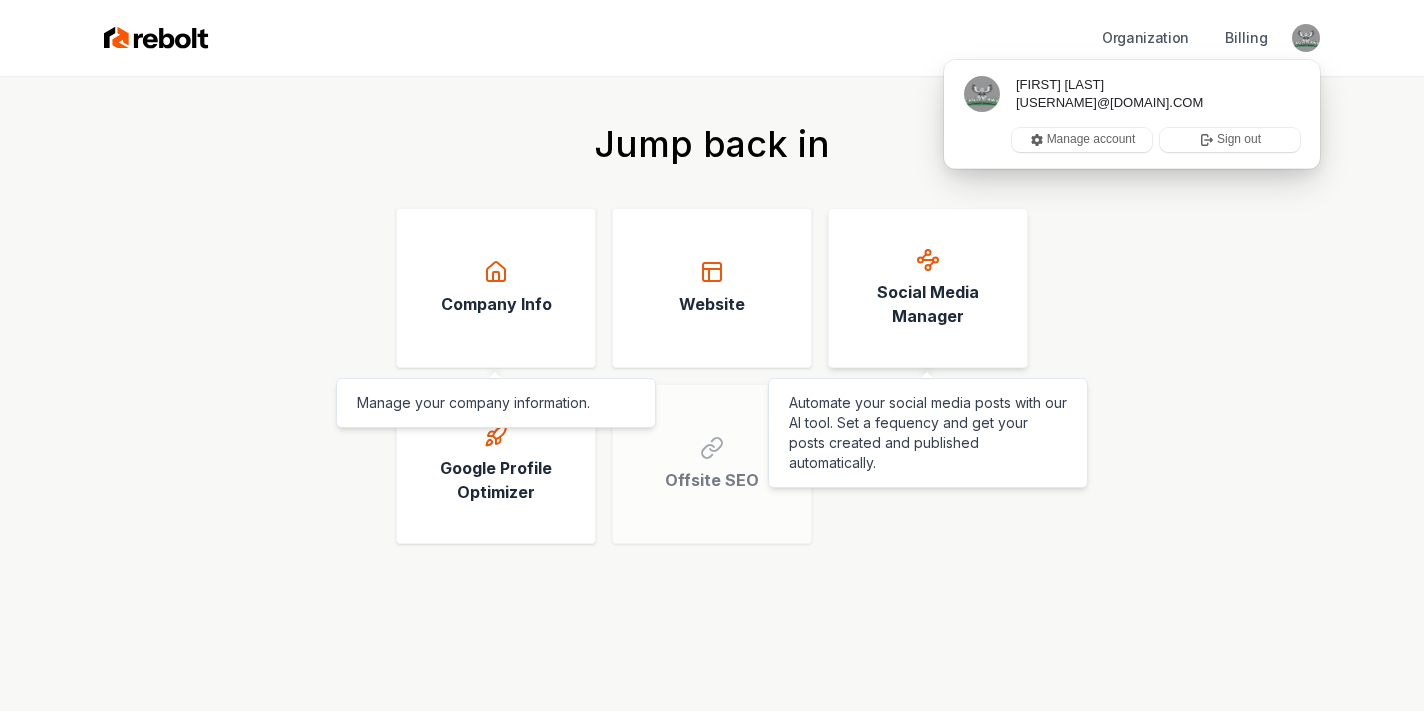click on "Social Media Manager" at bounding box center (928, 304) 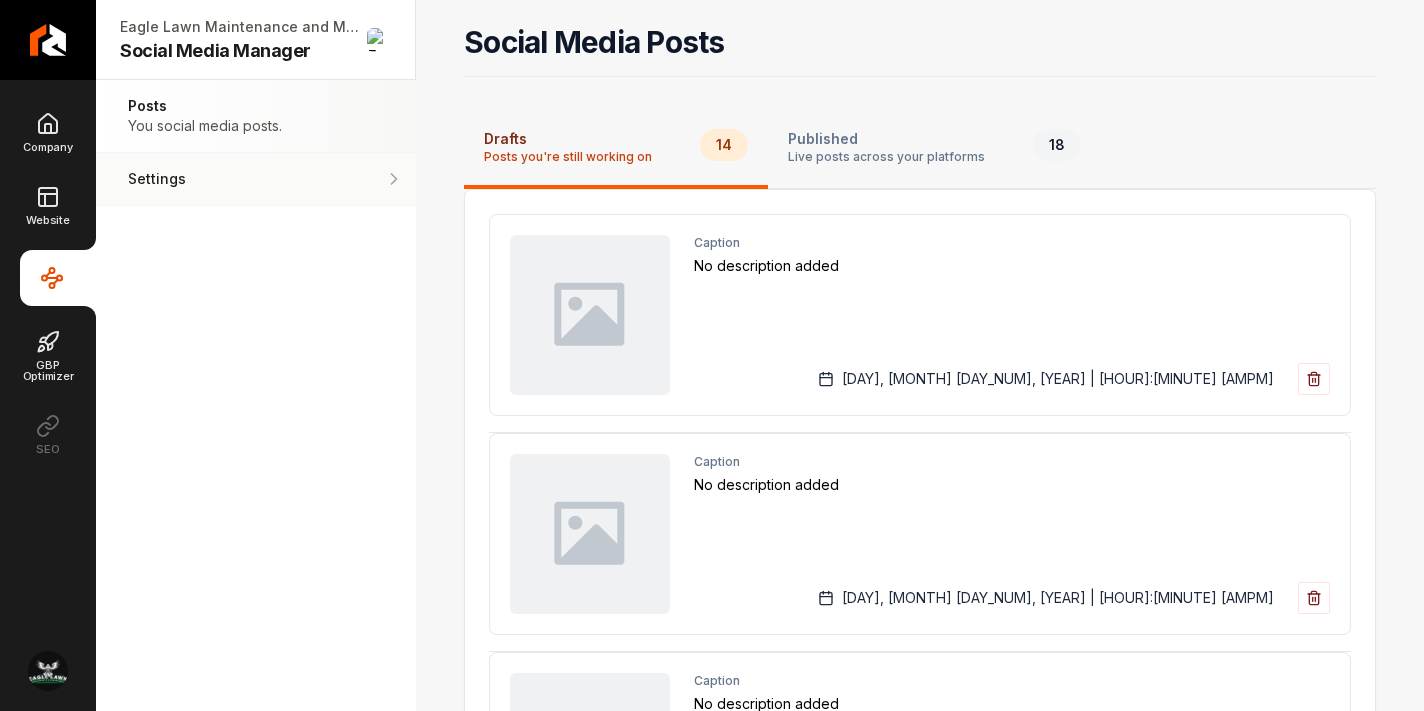 click on "Settings" at bounding box center [194, 179] 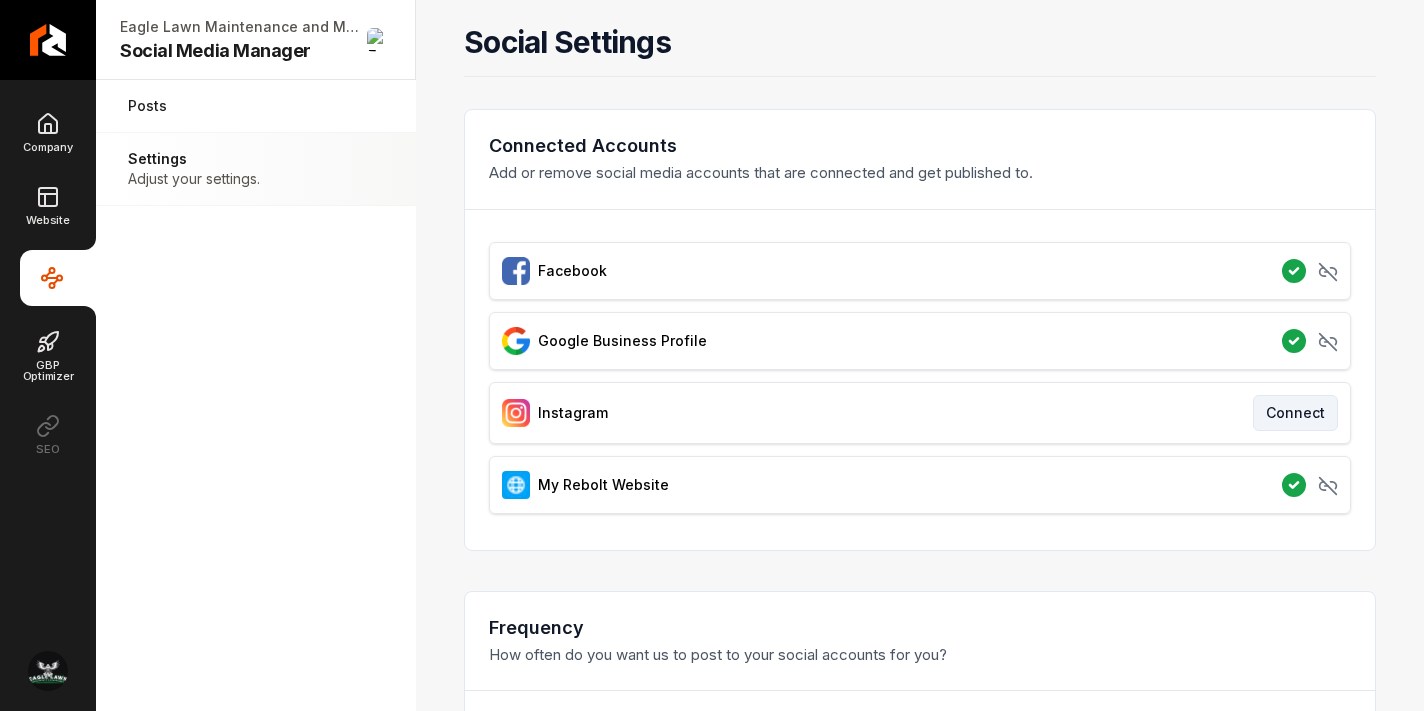 click on "Connect" at bounding box center (1295, 413) 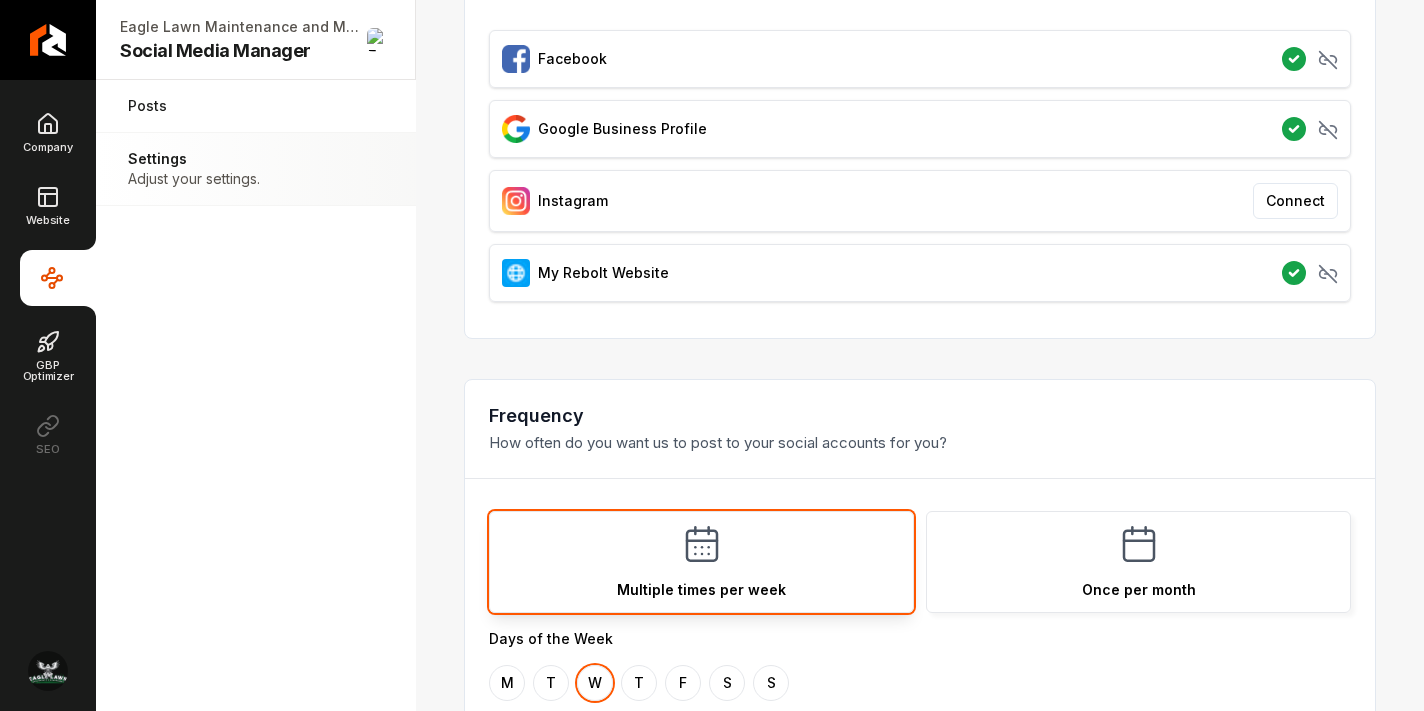 scroll, scrollTop: 0, scrollLeft: 0, axis: both 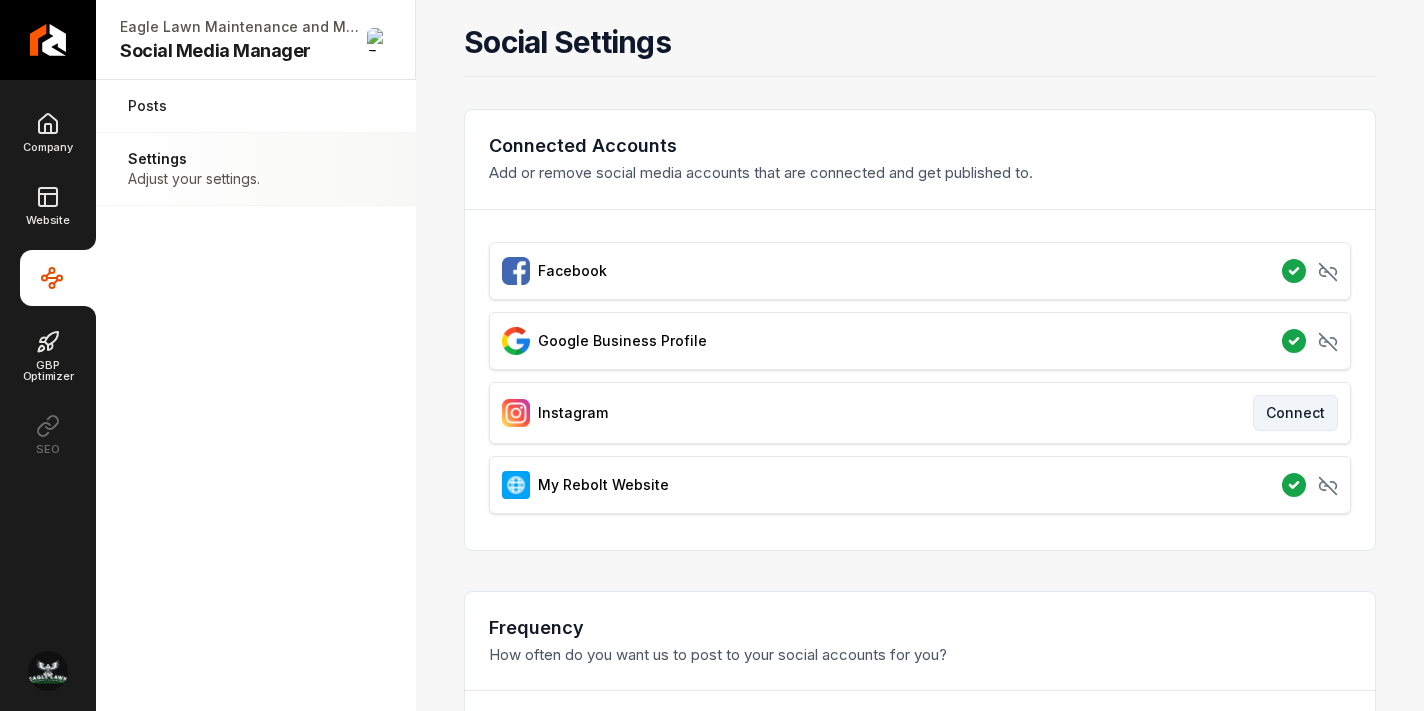 click on "Connect" at bounding box center (1295, 413) 